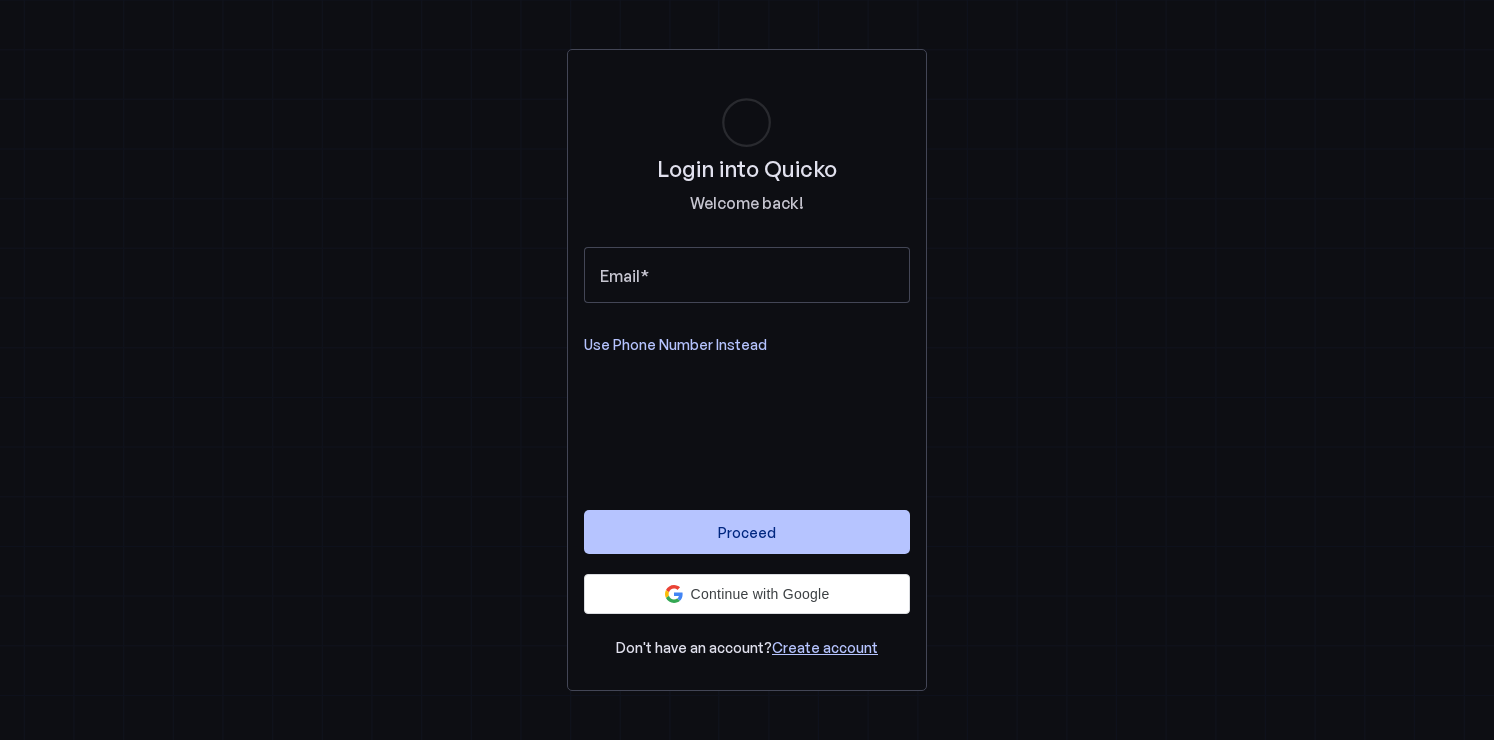 scroll, scrollTop: 0, scrollLeft: 0, axis: both 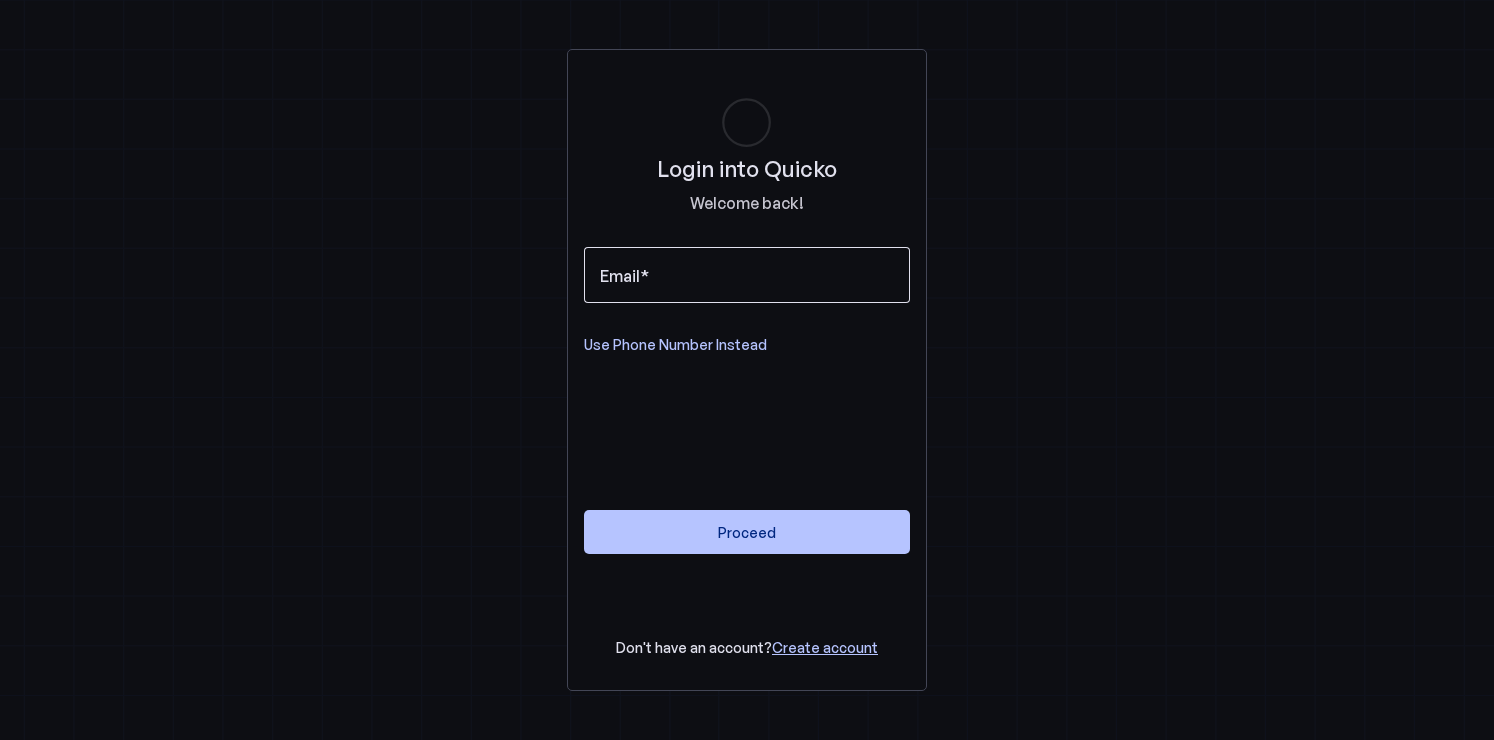 click on "Email" at bounding box center (747, 275) 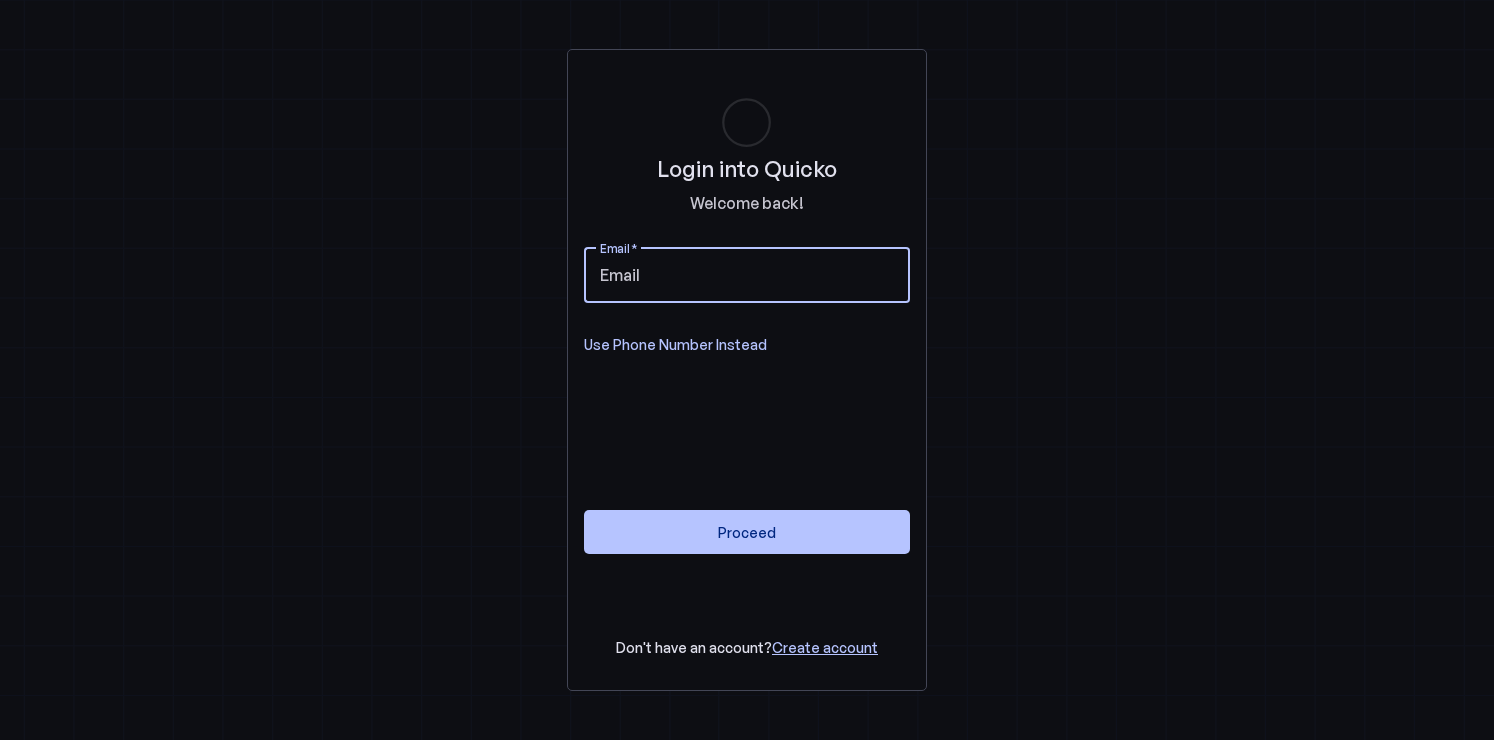 click on "Login into Quicko  Welcome back!" at bounding box center (747, 156) 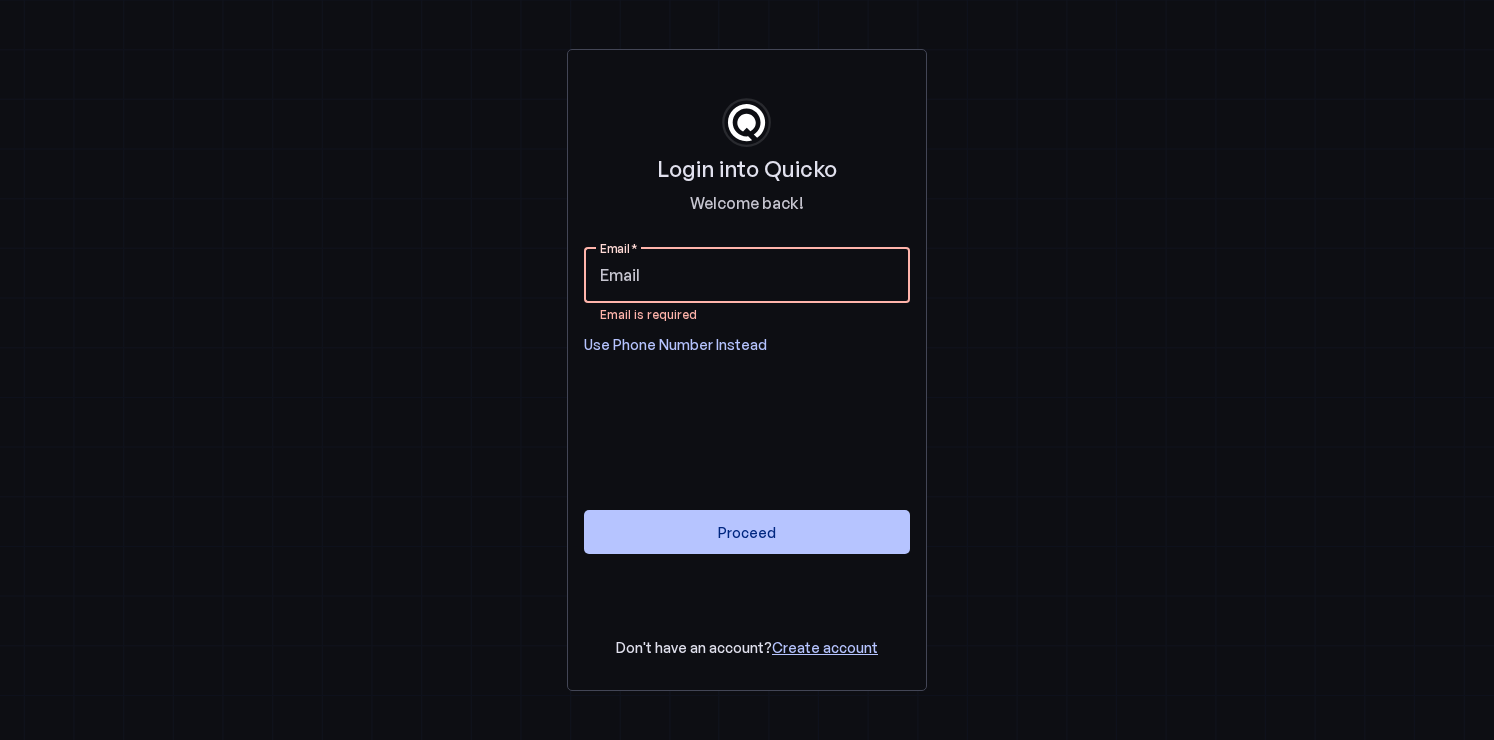 click on "Email" at bounding box center [747, 275] 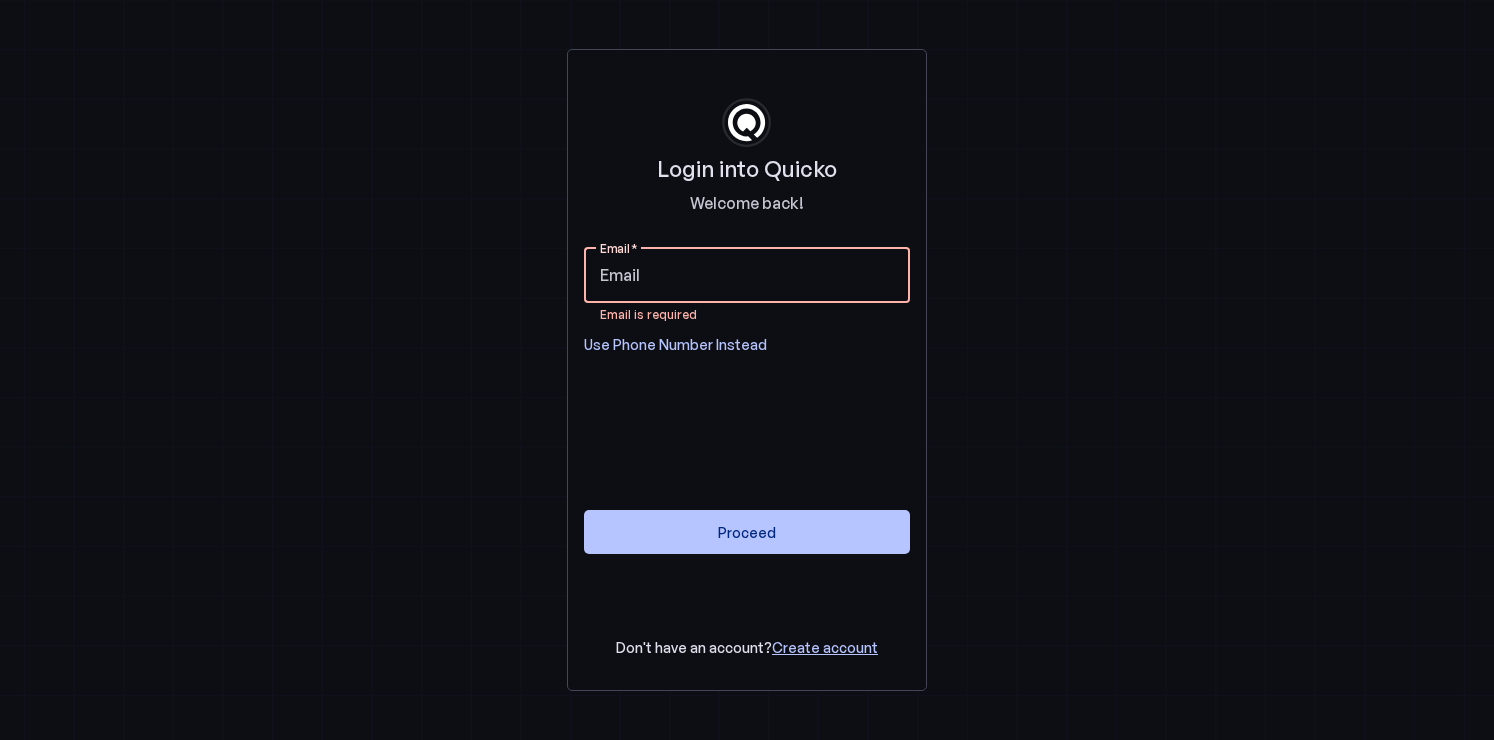 type on "AUTPH1858G" 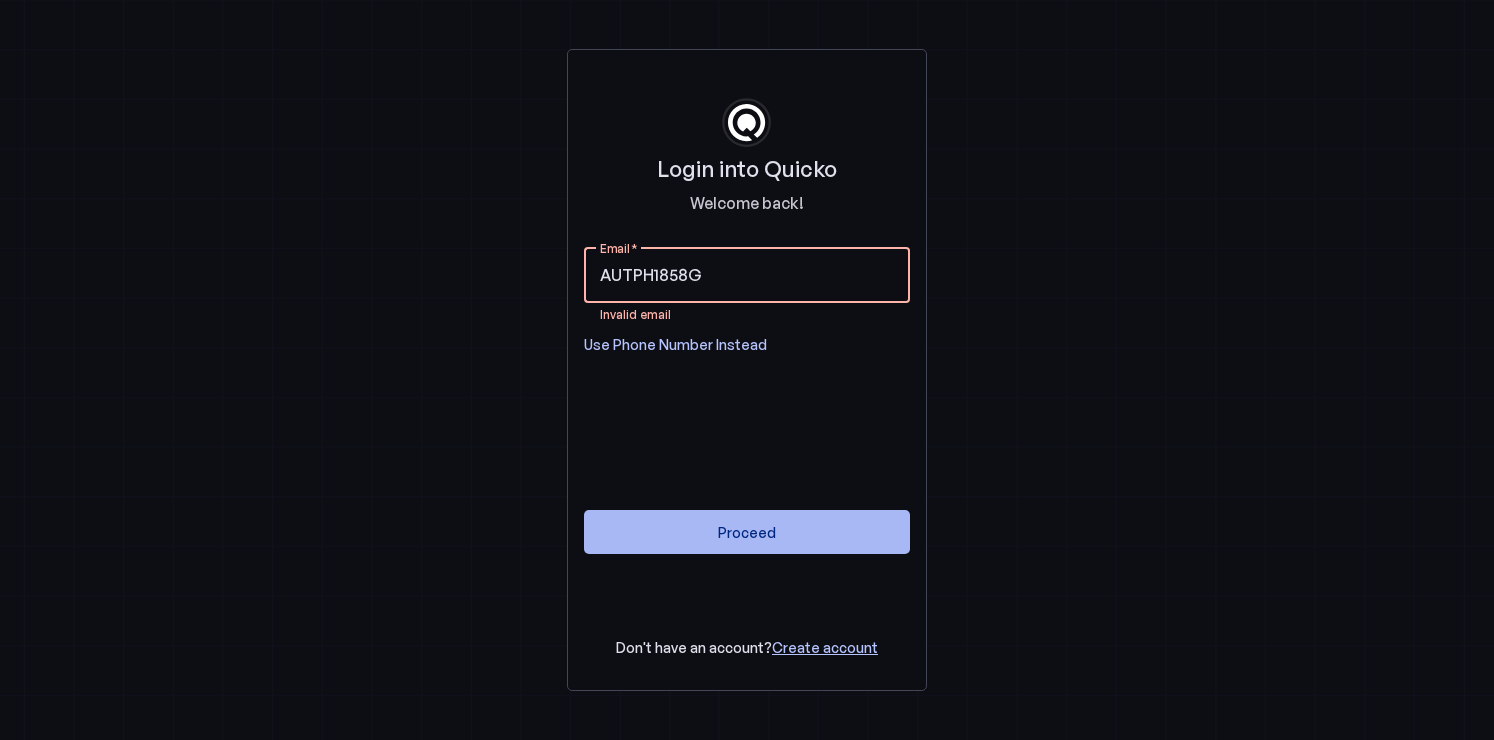 click on "Proceed" at bounding box center [747, 532] 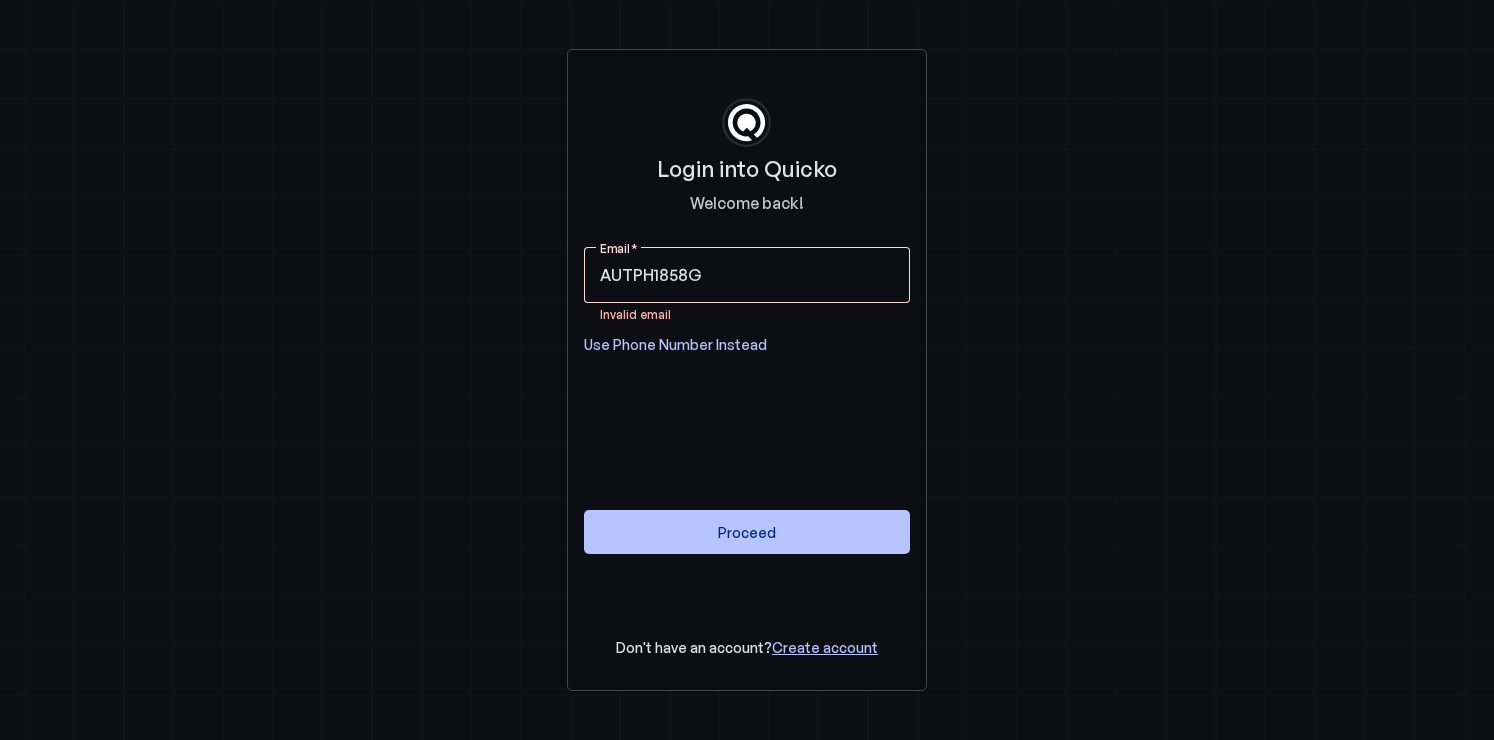 click on "AUTPH1858G" at bounding box center [747, 275] 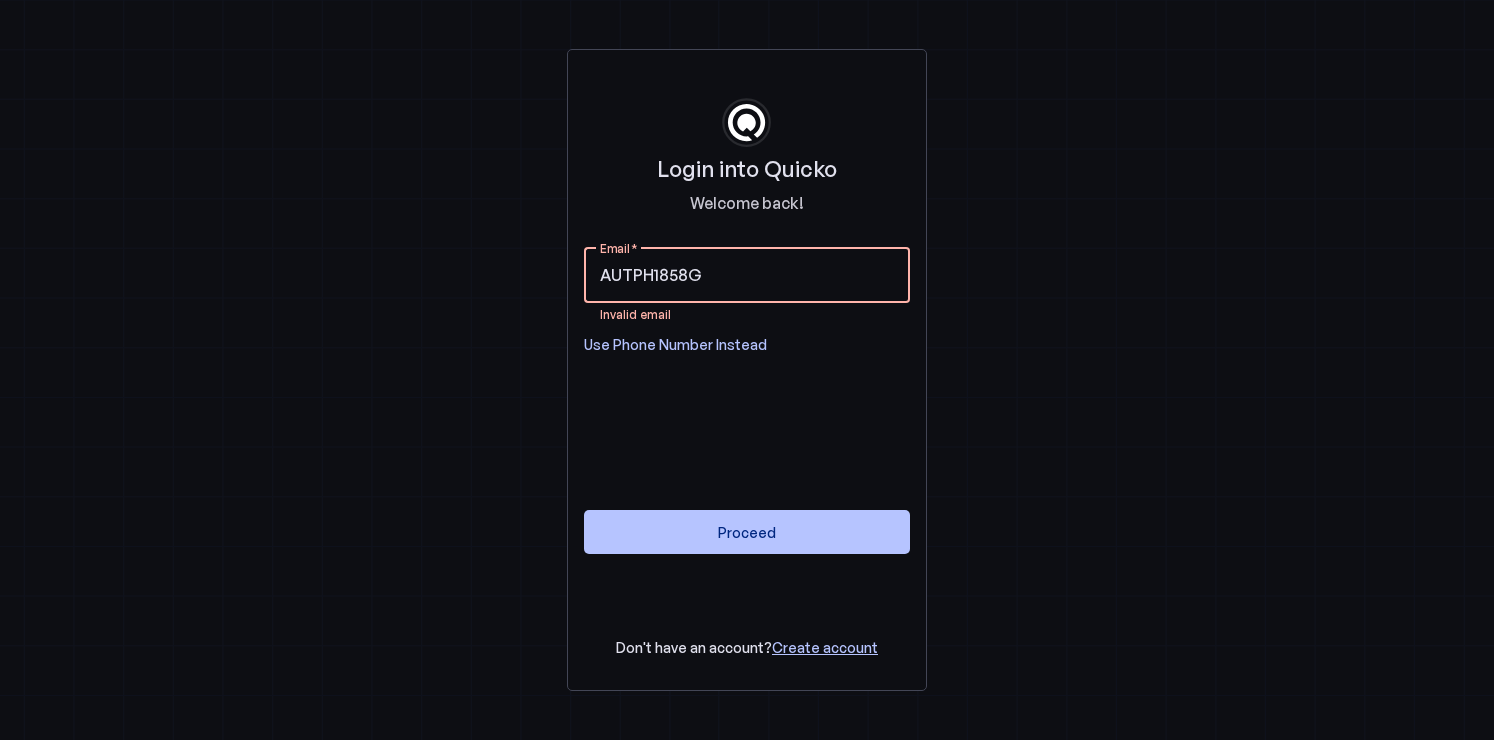 drag, startPoint x: 740, startPoint y: 283, endPoint x: 582, endPoint y: 260, distance: 159.66527 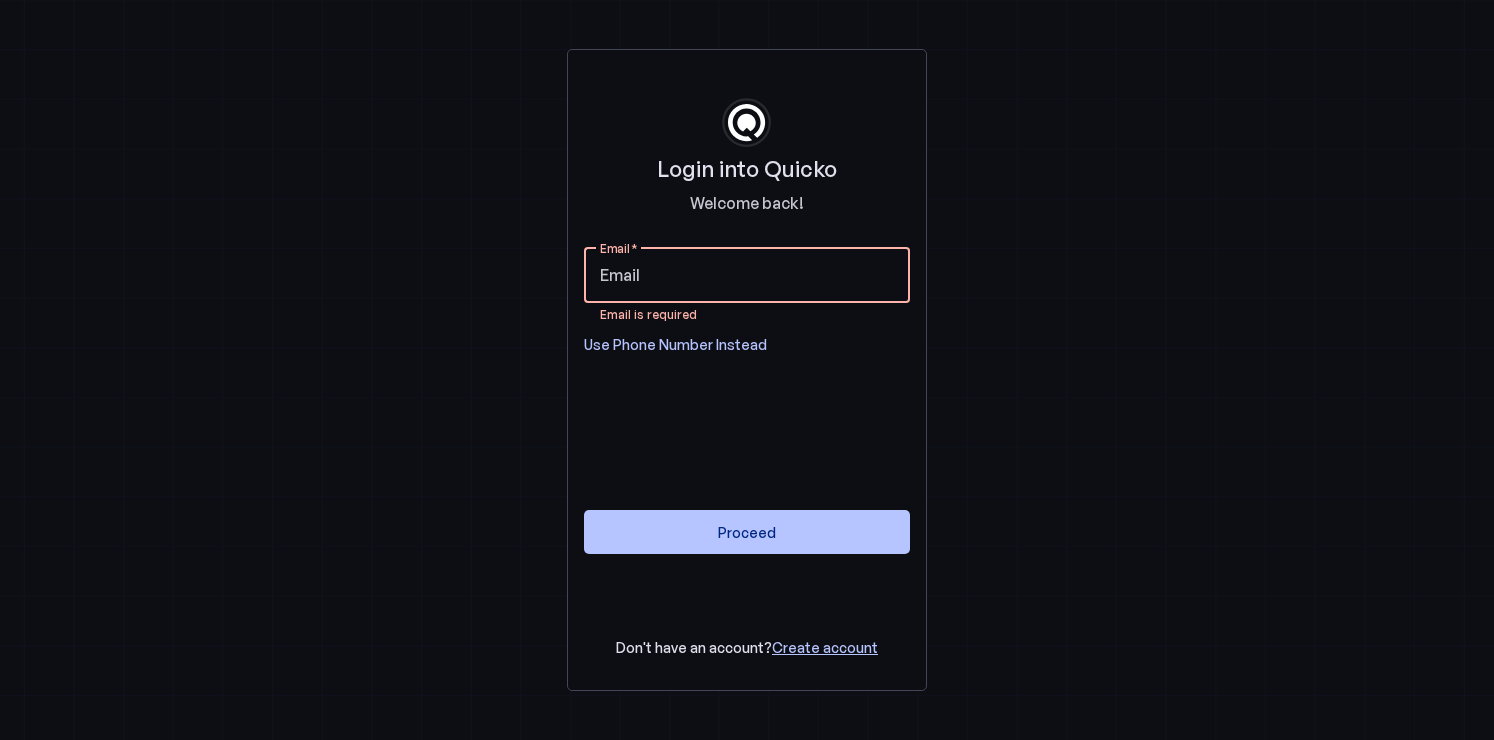 type 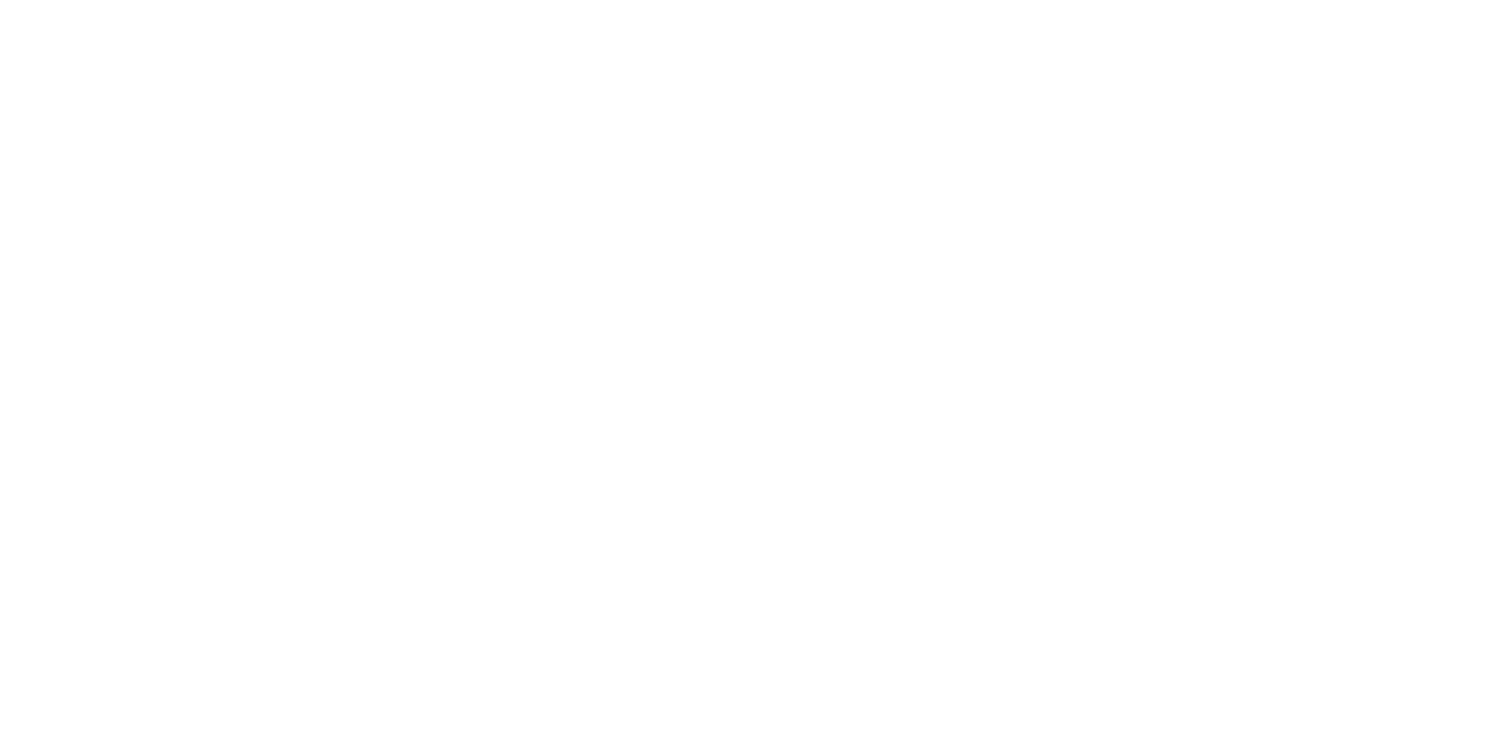 scroll, scrollTop: 0, scrollLeft: 0, axis: both 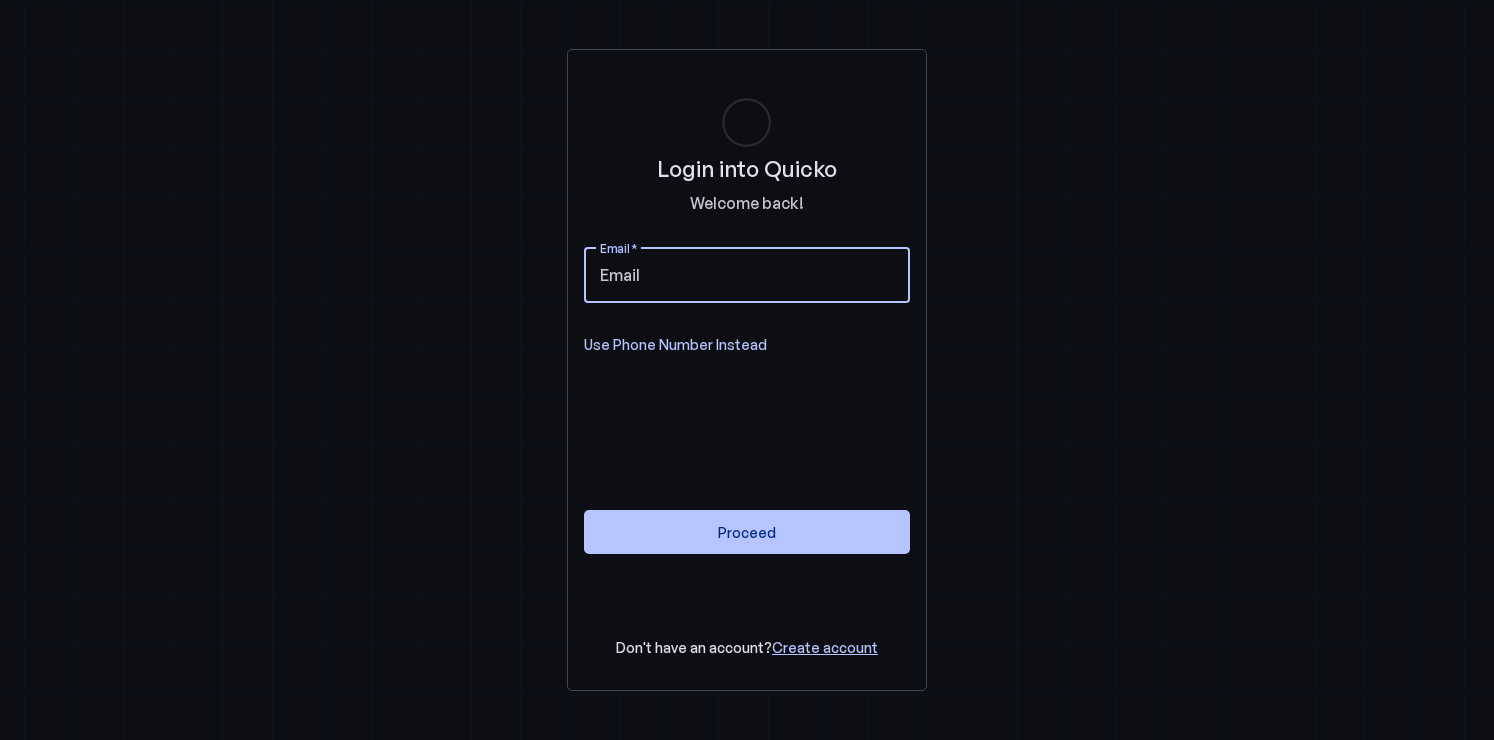 click on "Email" at bounding box center [747, 275] 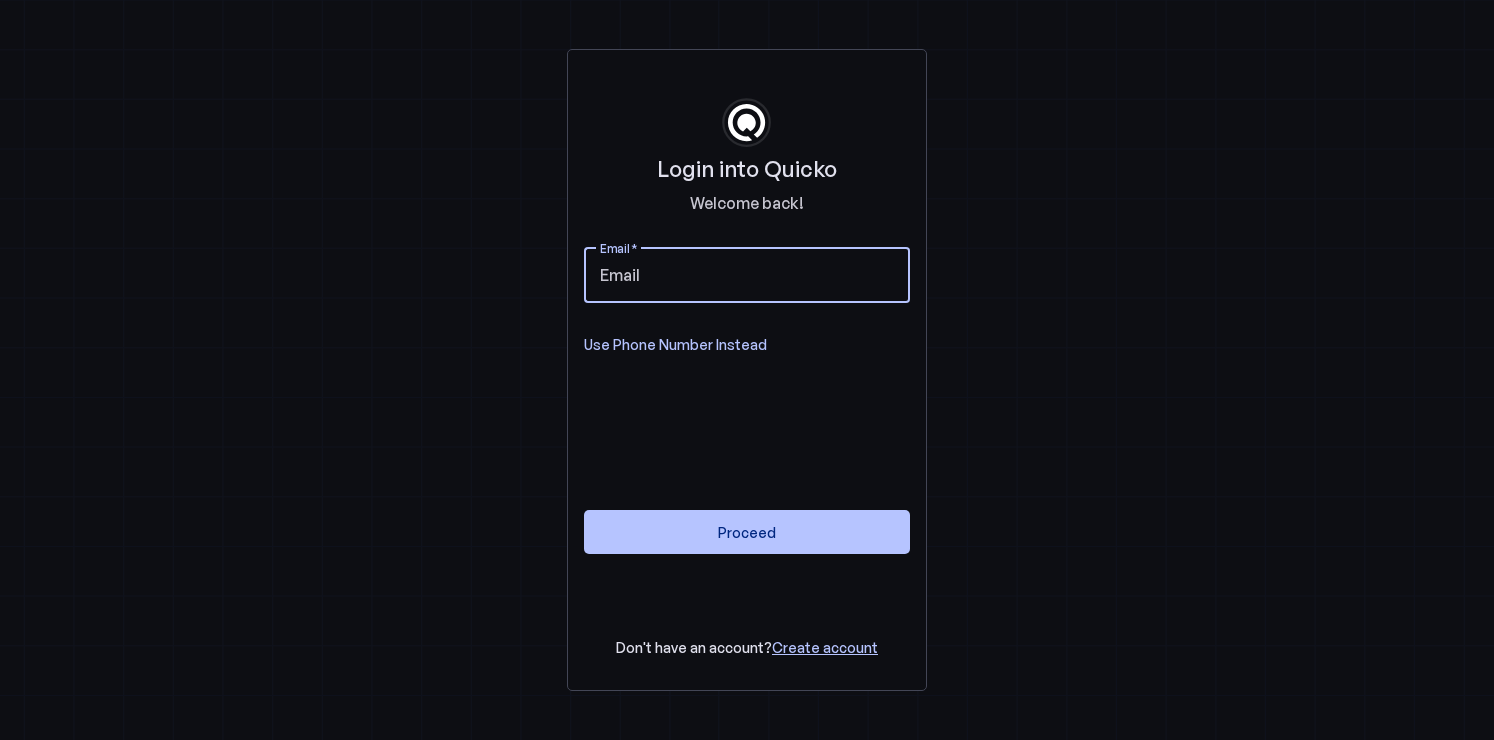 click on "Email" at bounding box center [747, 275] 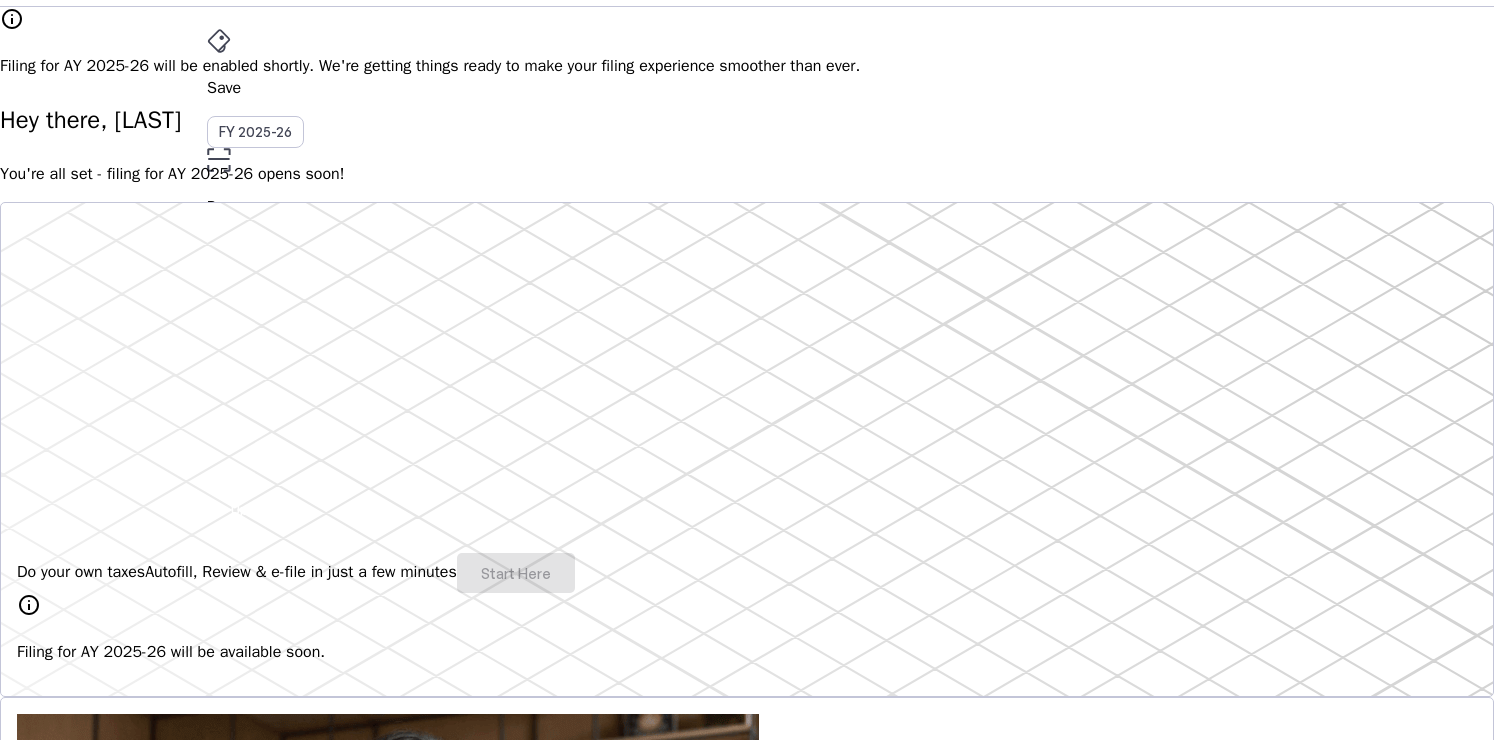 scroll, scrollTop: 0, scrollLeft: 0, axis: both 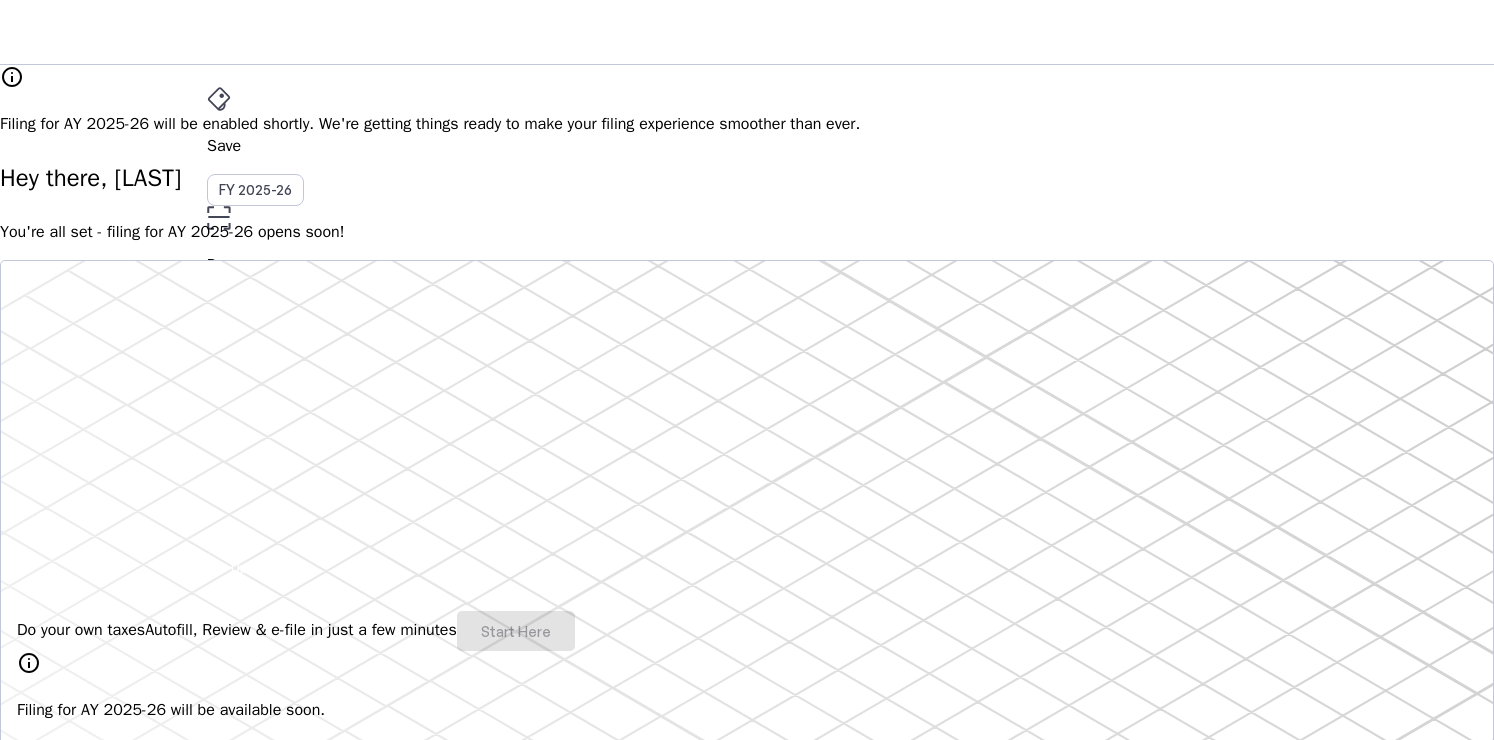 click on "AY 2025-26" at bounding box center [256, 396] 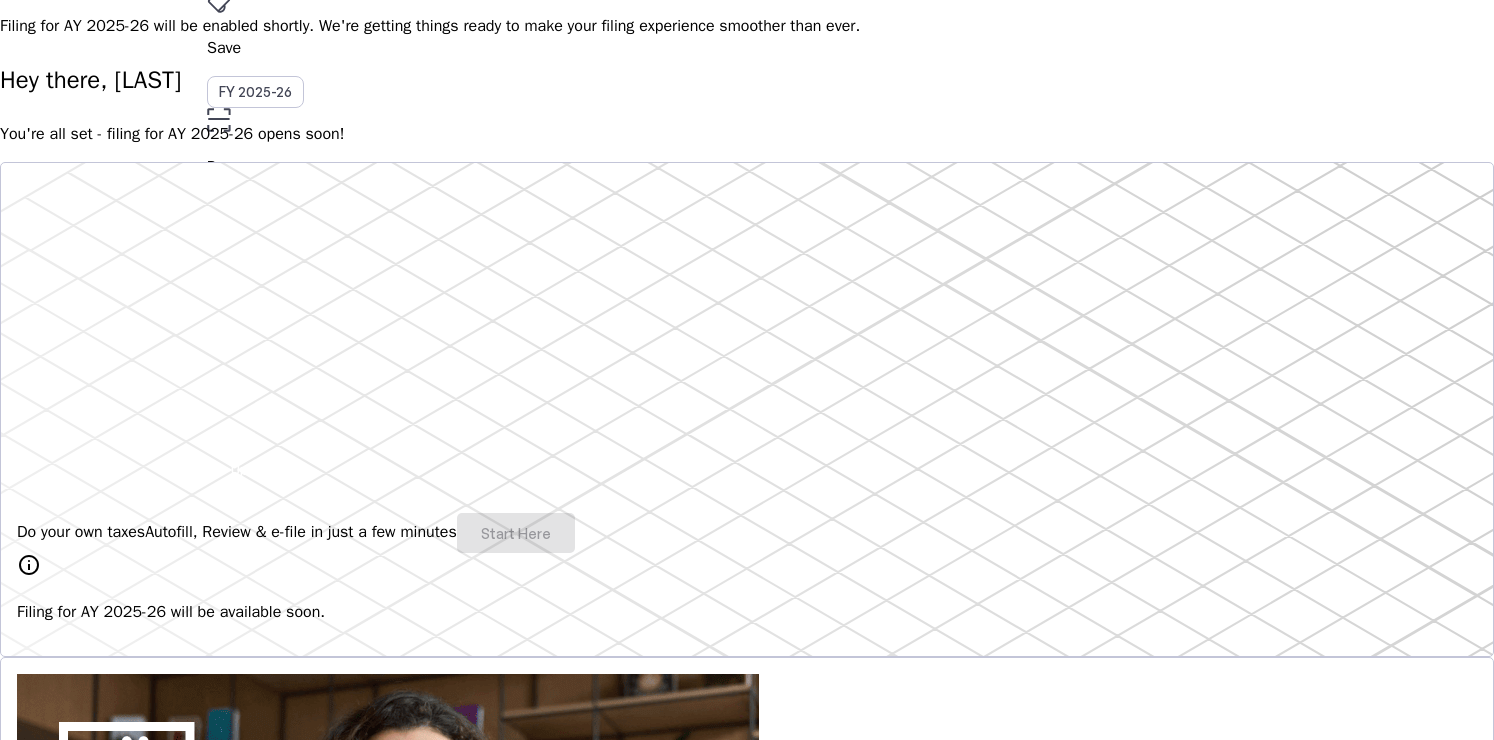 scroll, scrollTop: 0, scrollLeft: 0, axis: both 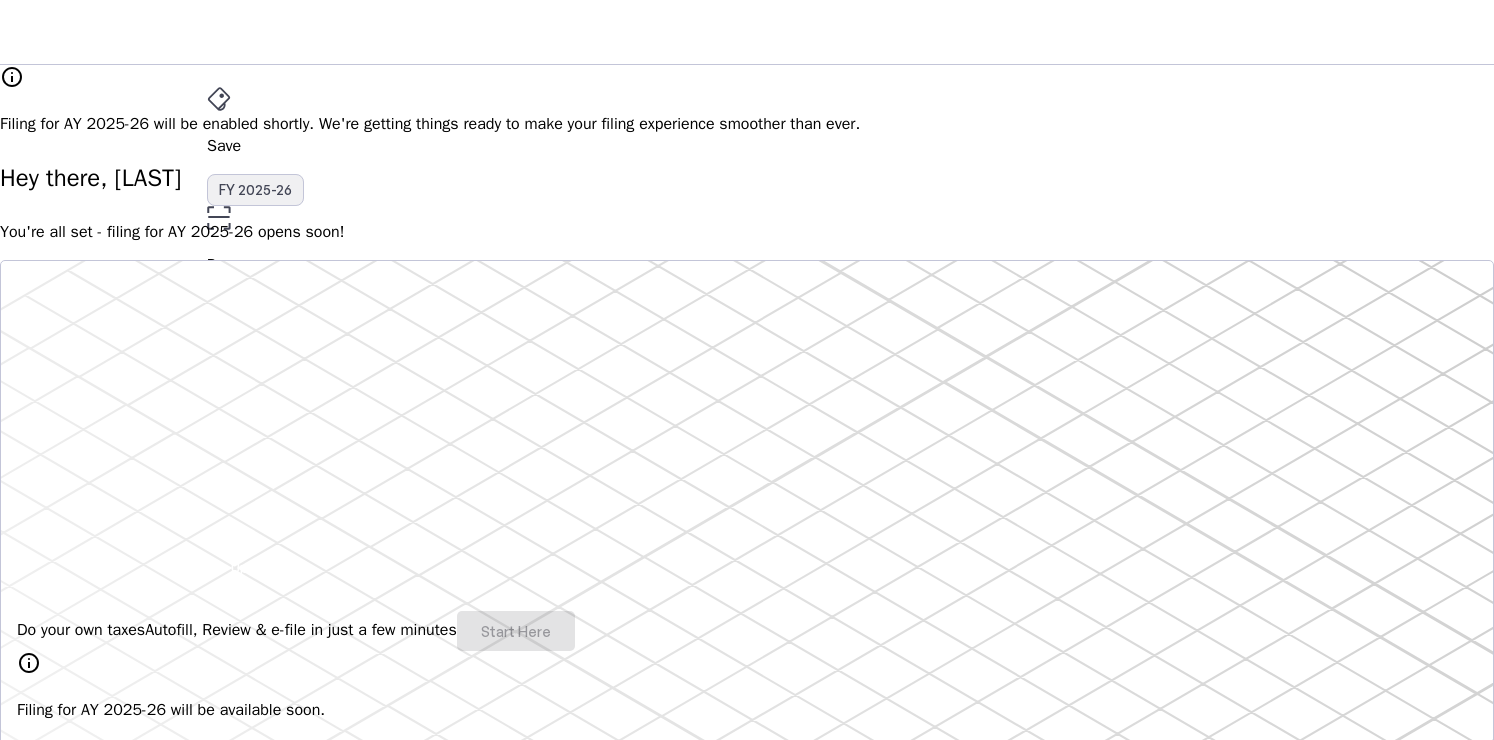 click on "FY 2025-26" at bounding box center (255, 190) 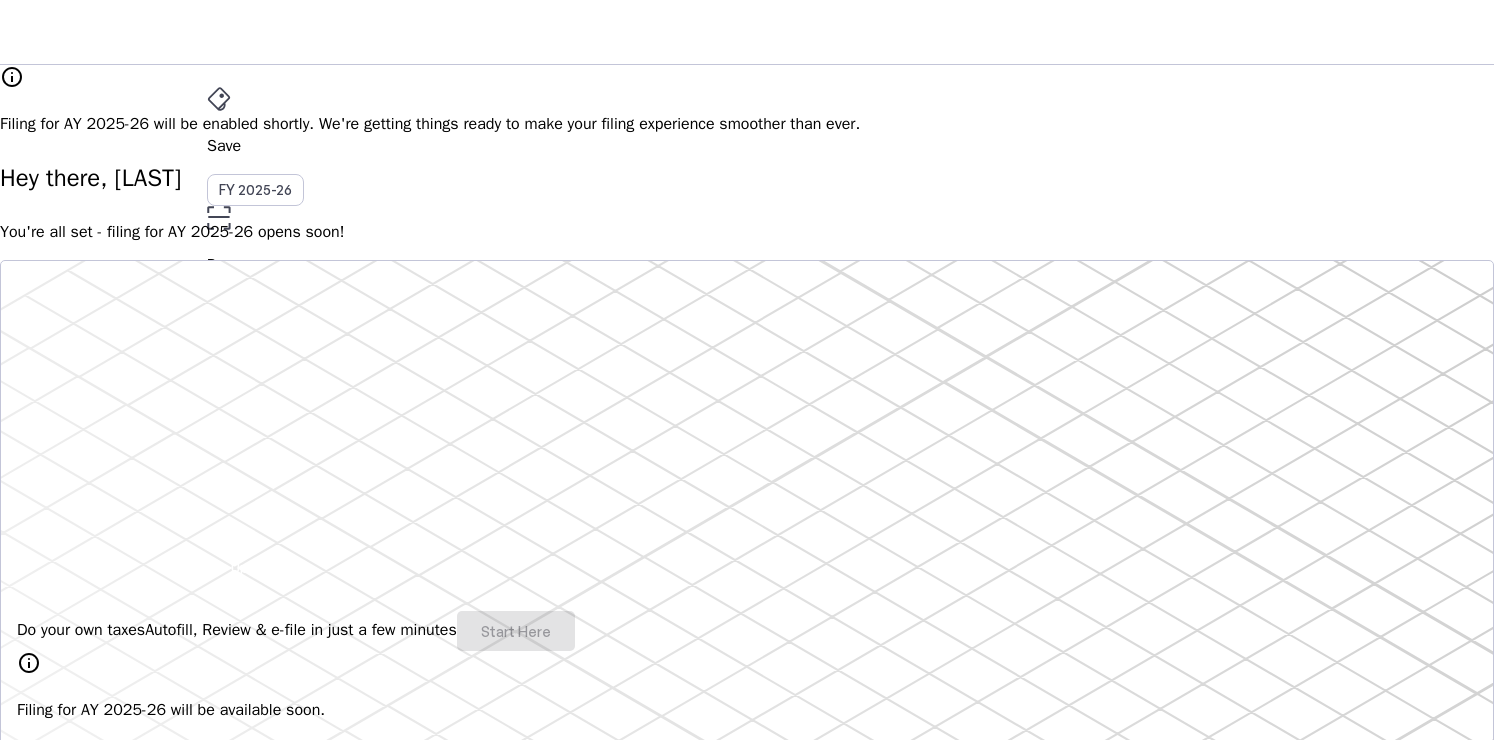 click on "Save" at bounding box center [747, 146] 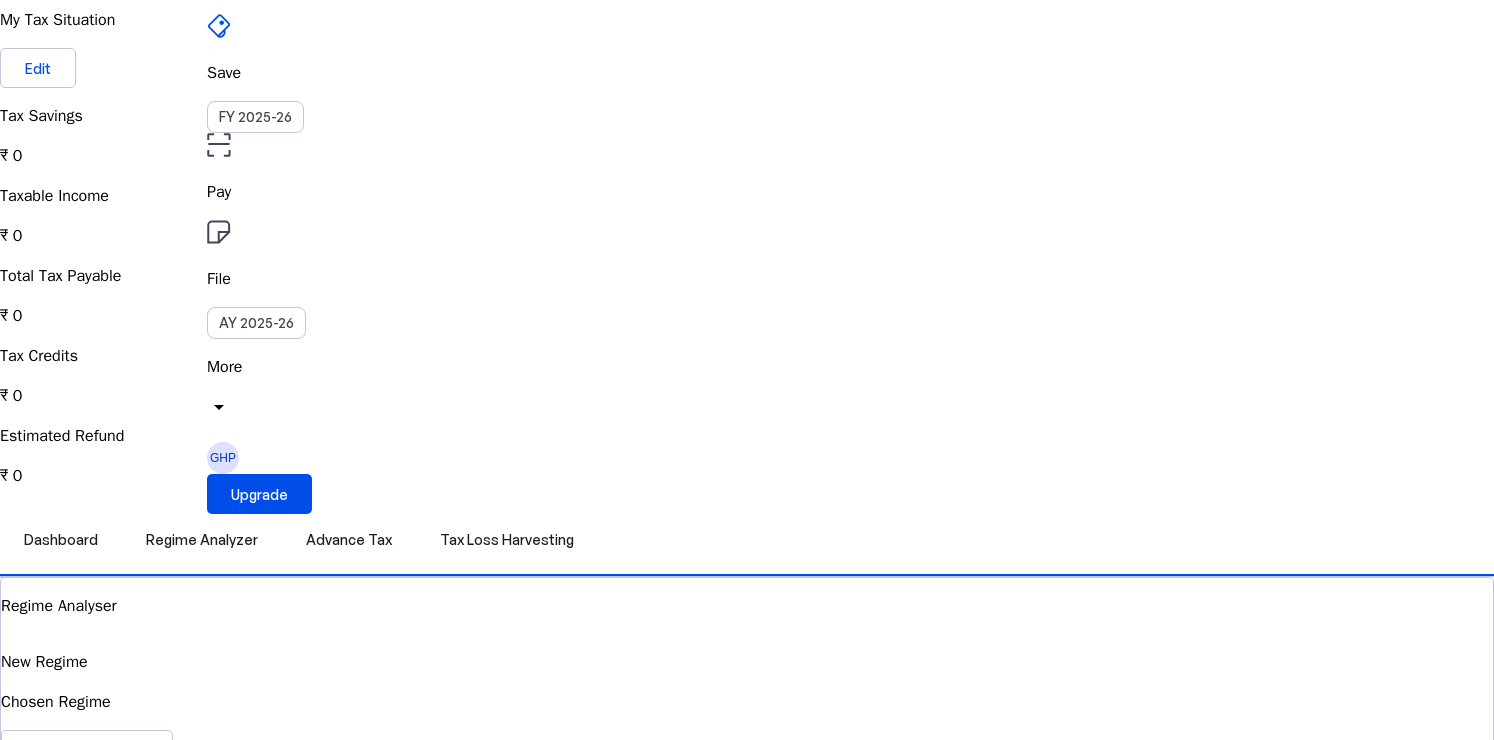 scroll, scrollTop: 0, scrollLeft: 0, axis: both 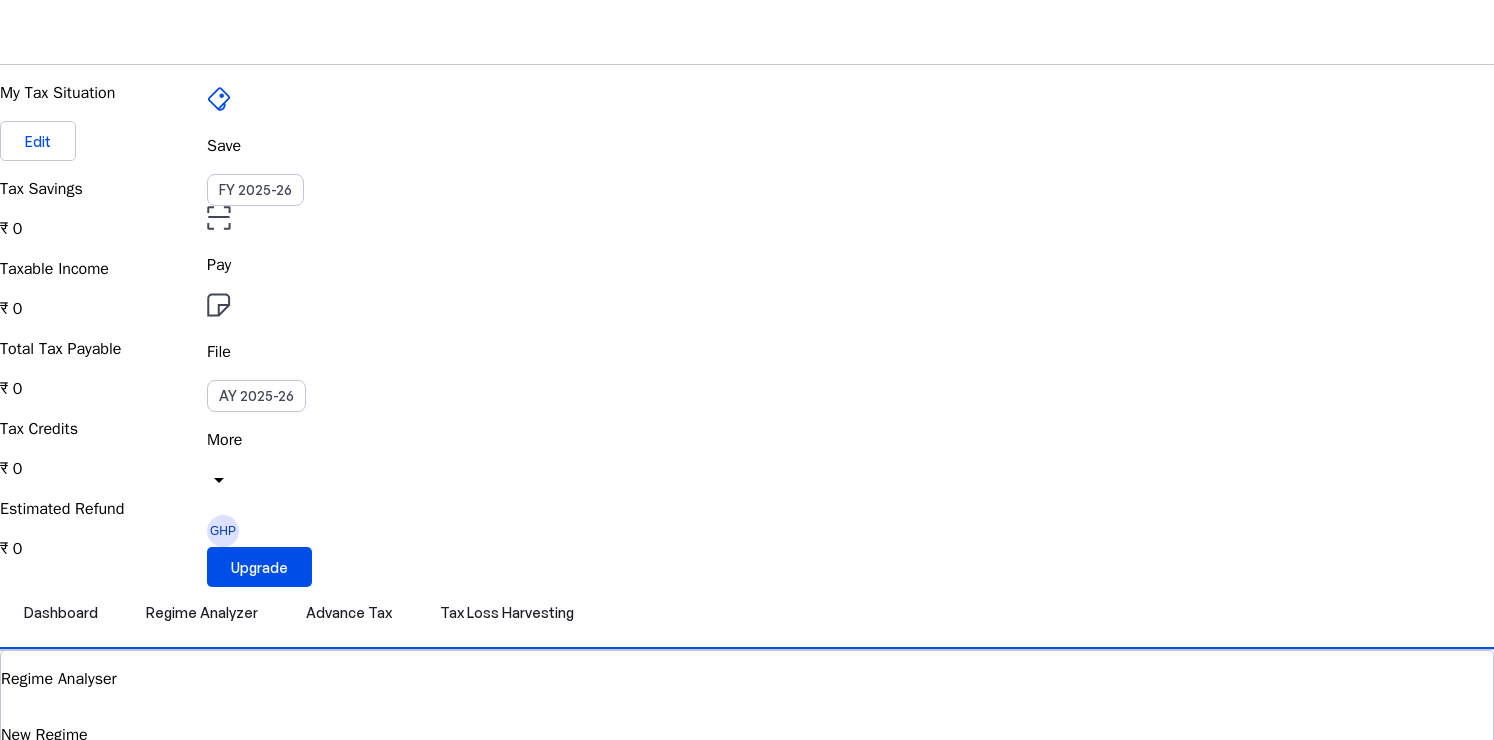 click on "File" at bounding box center (747, 265) 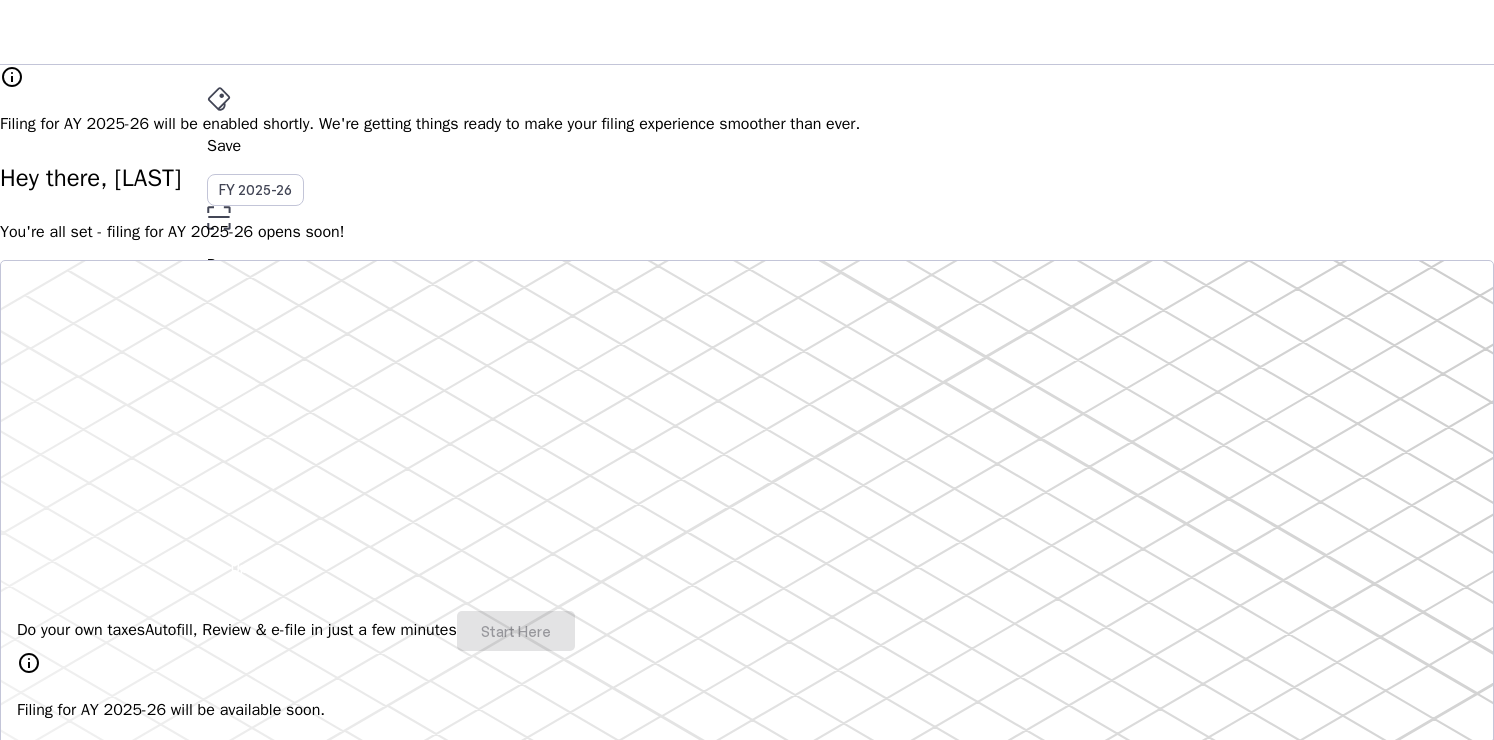 scroll, scrollTop: 242, scrollLeft: 0, axis: vertical 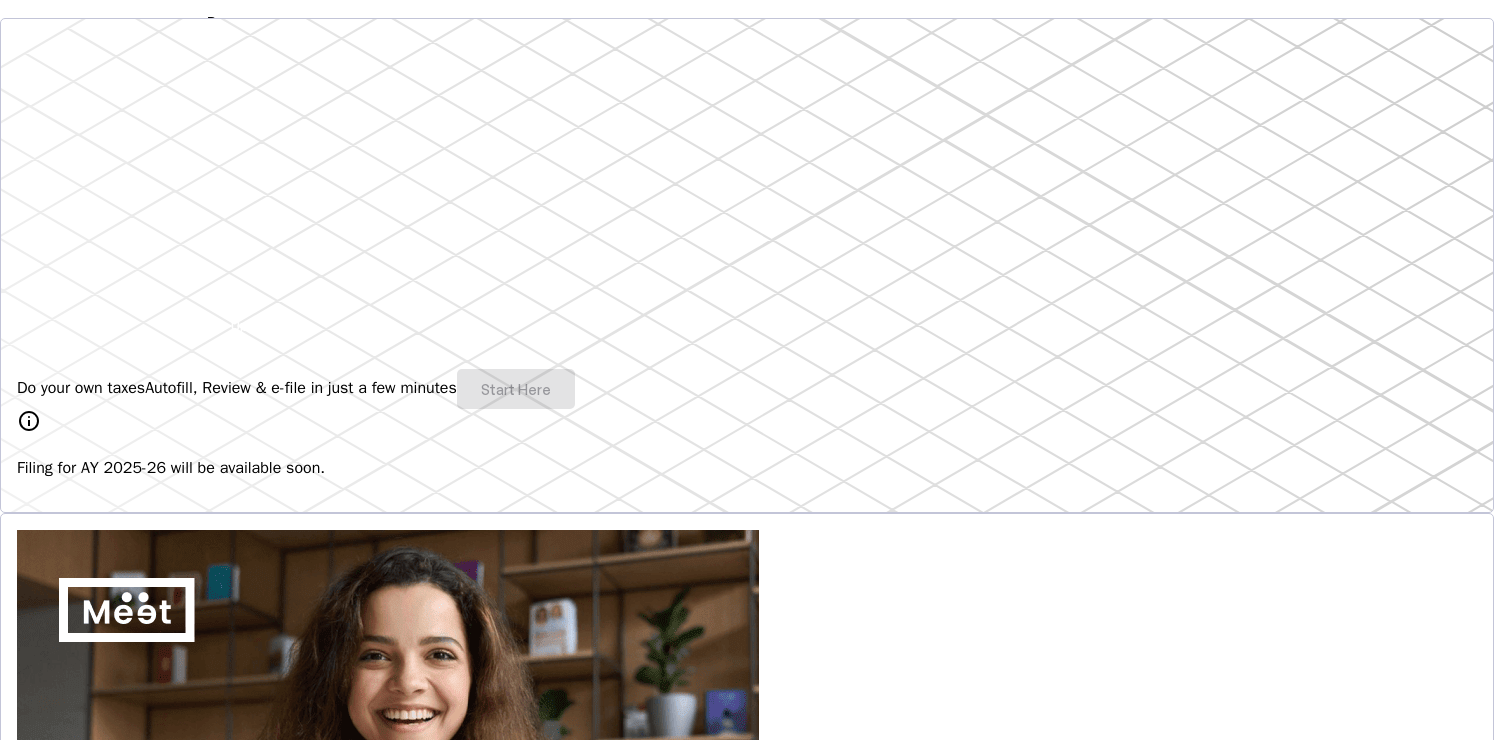 click on "Do your own taxes   Autofill, Review & e-file in just a few minutes   Start Here" at bounding box center [747, 389] 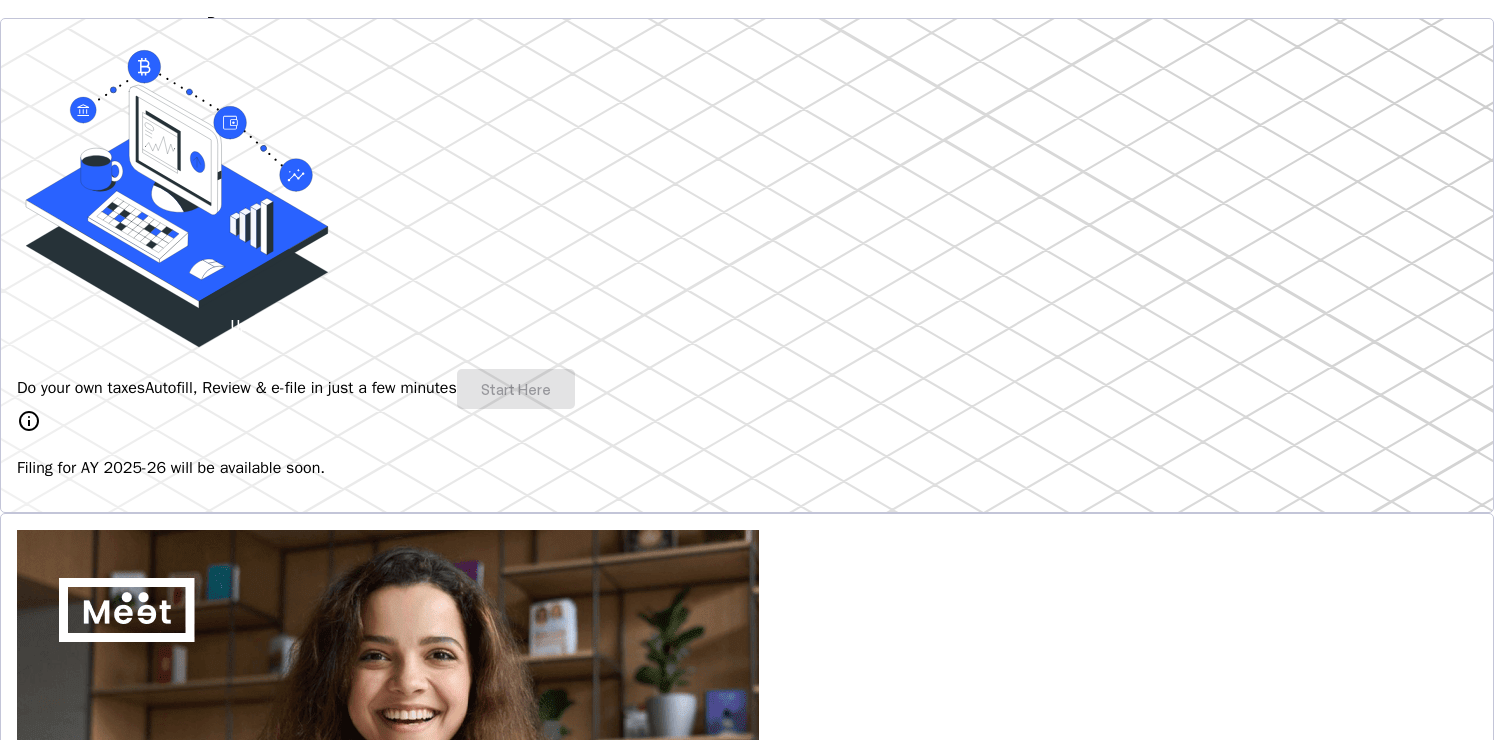 click on "Autofill, Review & e-file in just a few minutes" at bounding box center [301, 388] 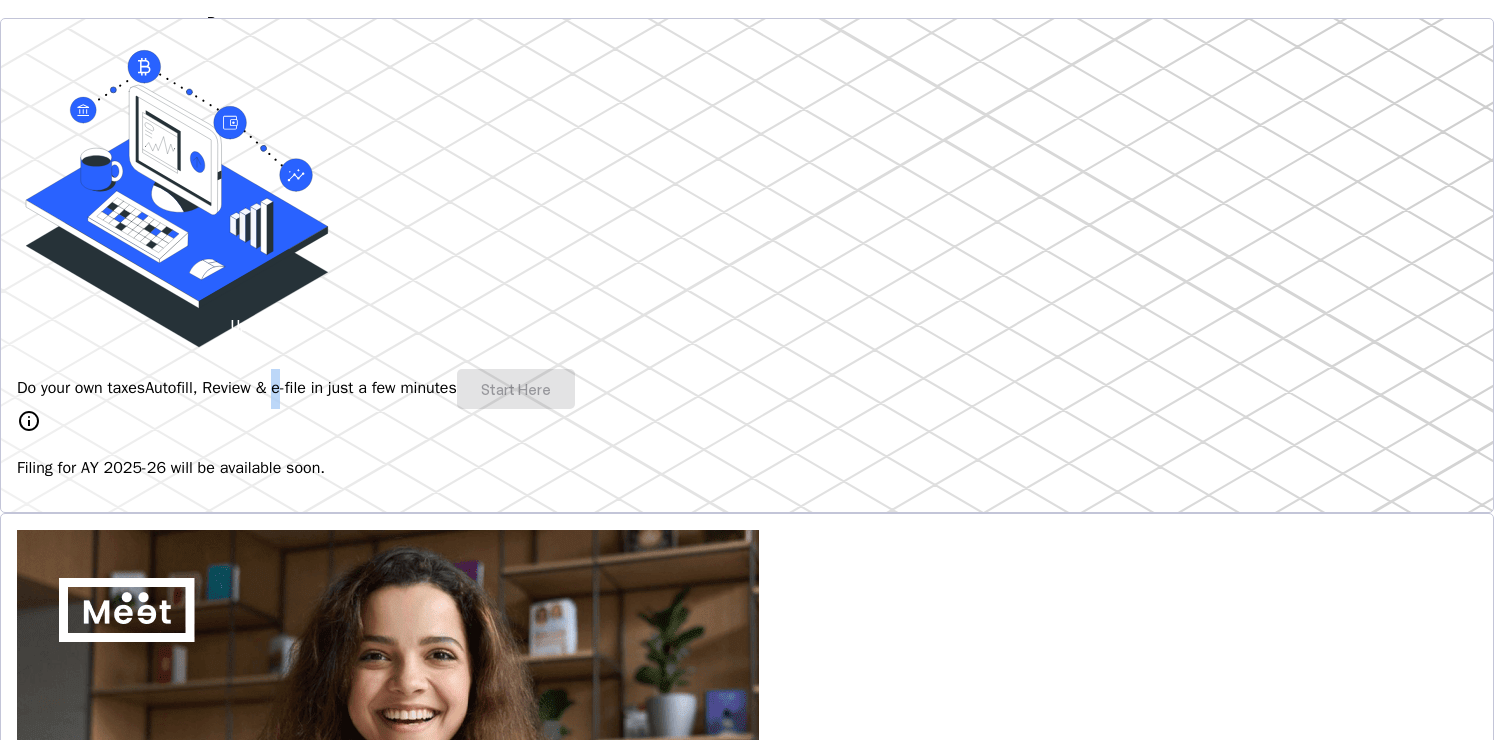 click on "Autofill, Review & e-file in just a few minutes" at bounding box center (301, 388) 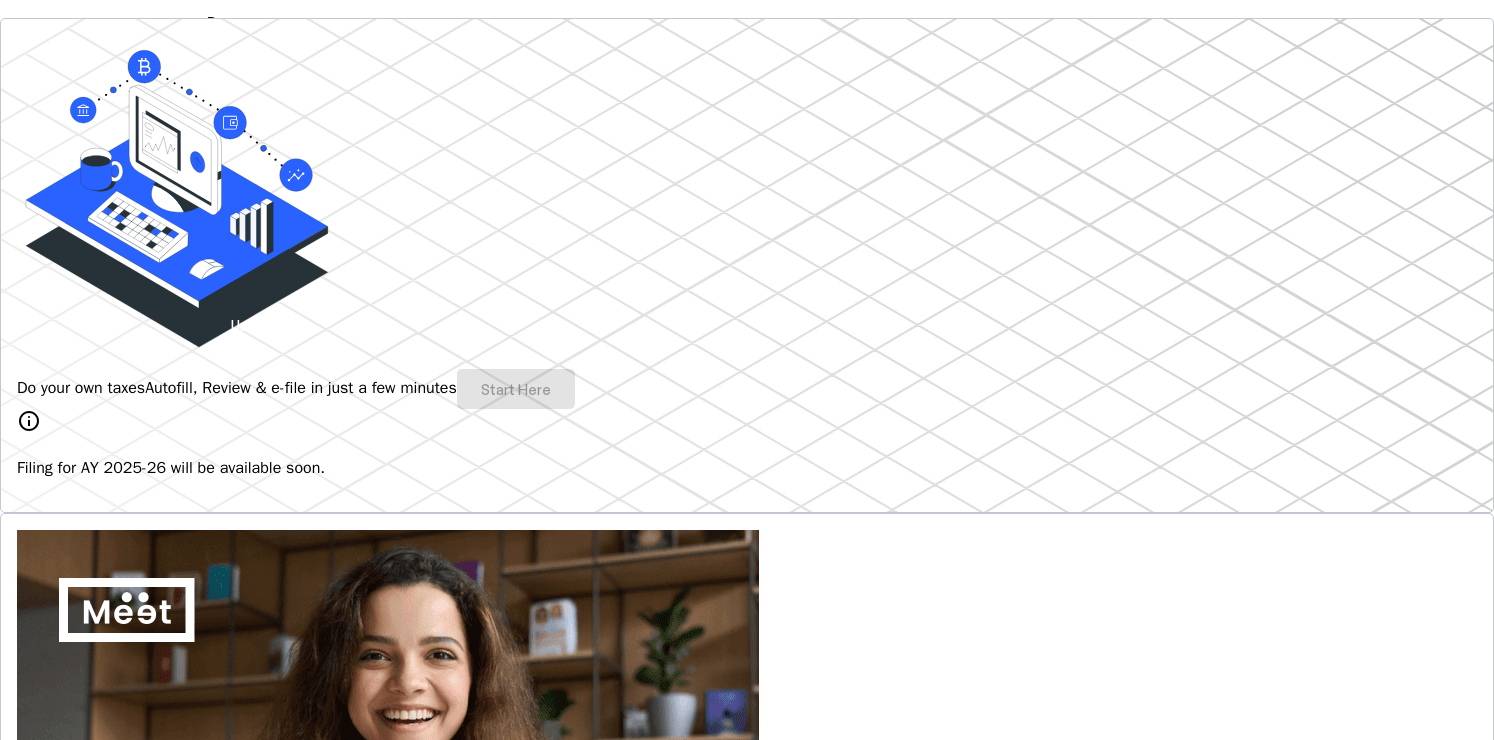 click on "Autofill, Review & e-file in just a few minutes" at bounding box center [301, 388] 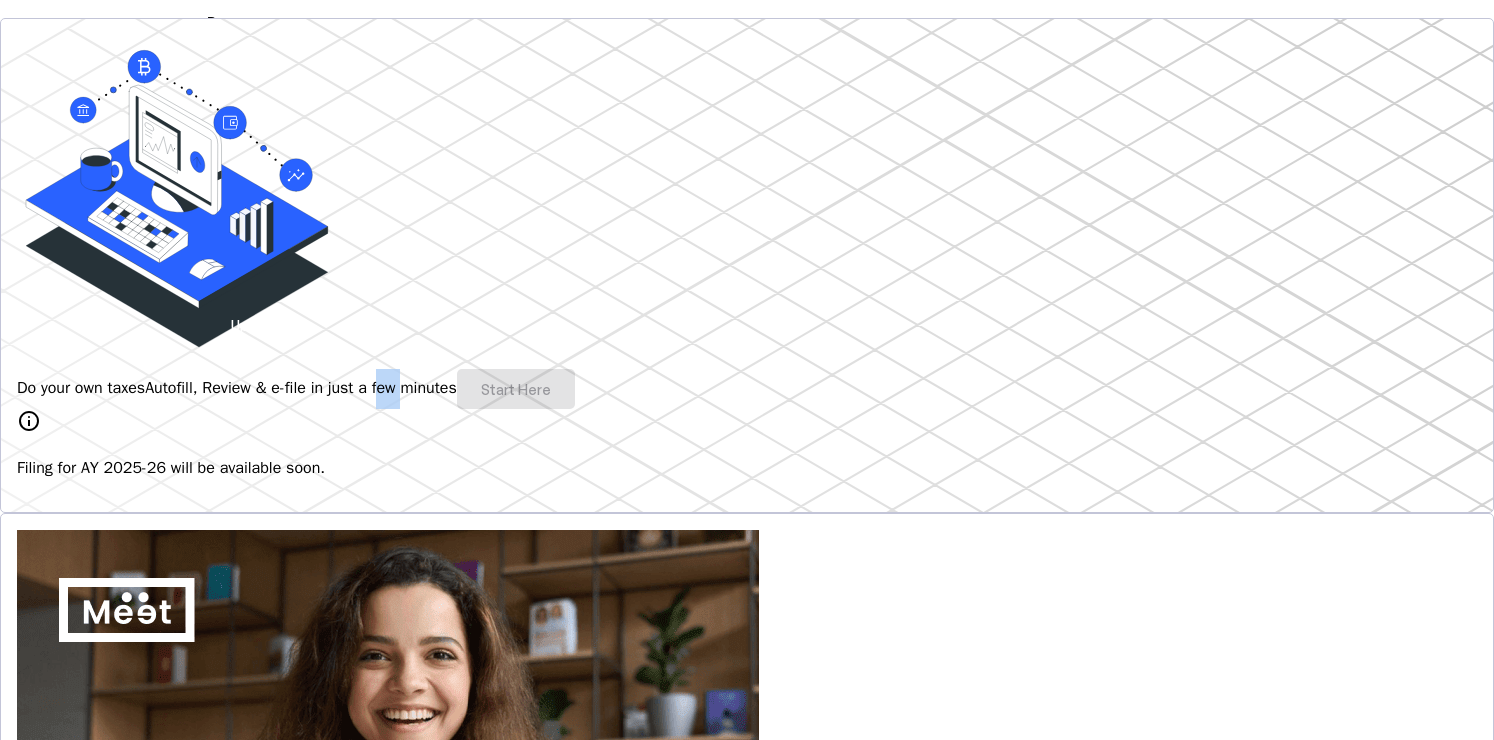 click on "Autofill, Review & e-file in just a few minutes" at bounding box center [301, 388] 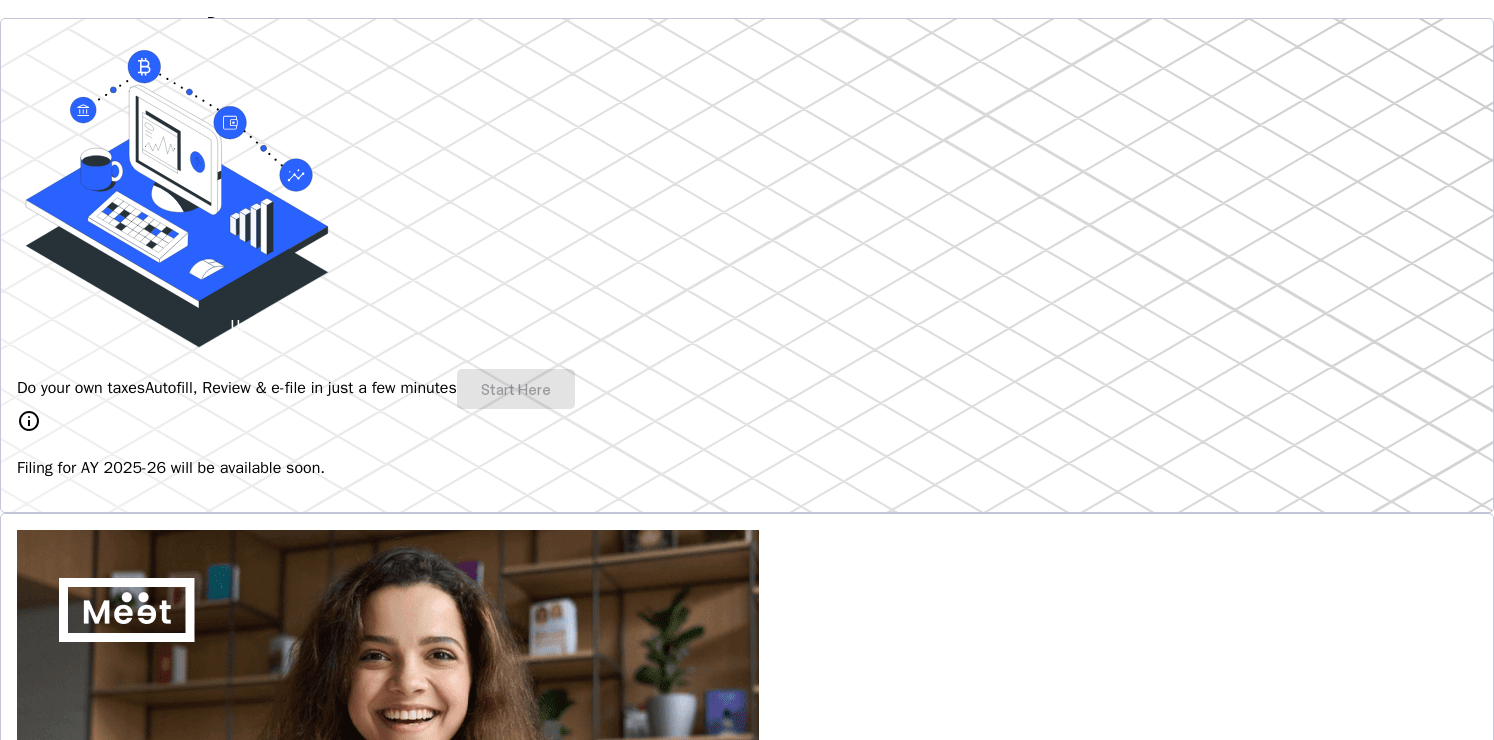 click on "Filing for AY 2025-26 will be available soon." at bounding box center [747, 468] 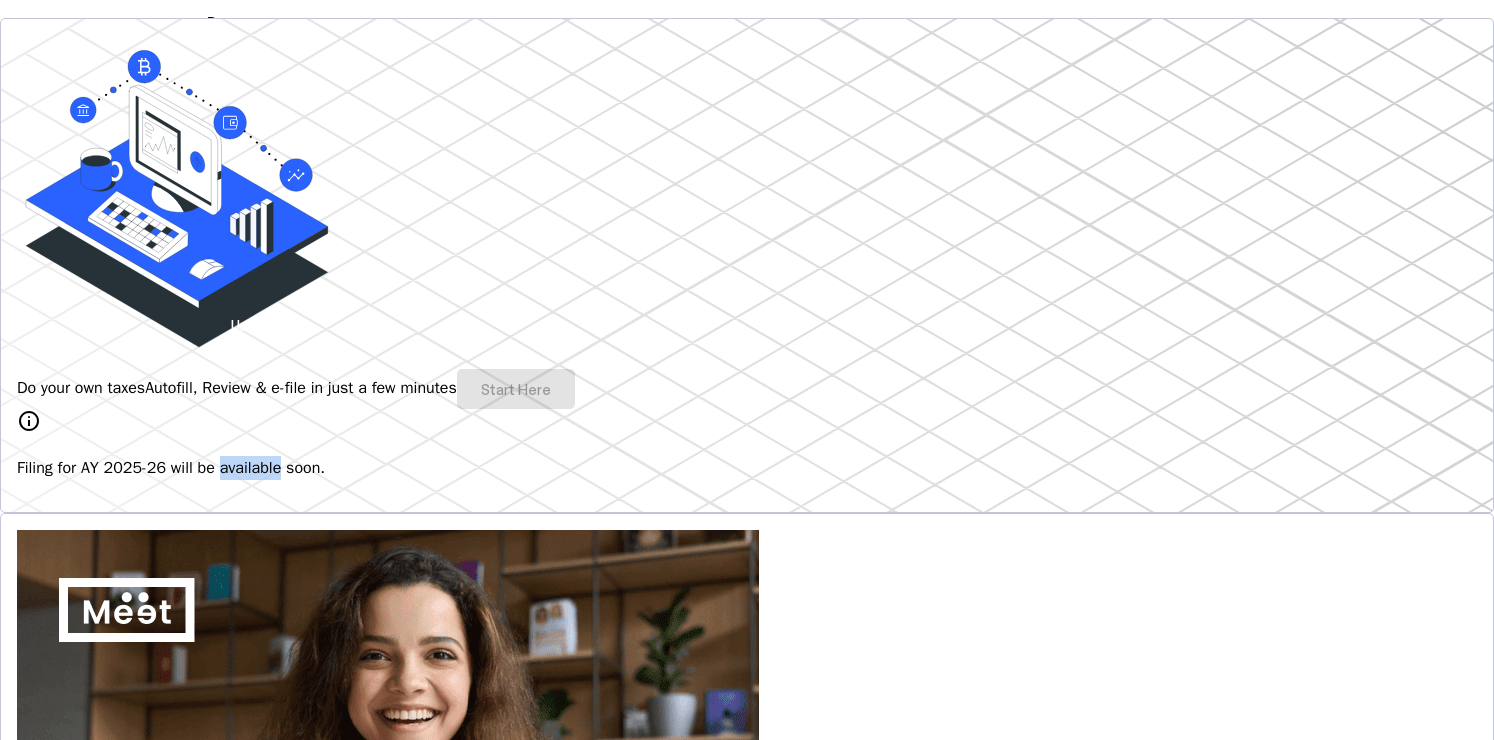 click on "Filing for AY 2025-26 will be available soon." at bounding box center (747, 468) 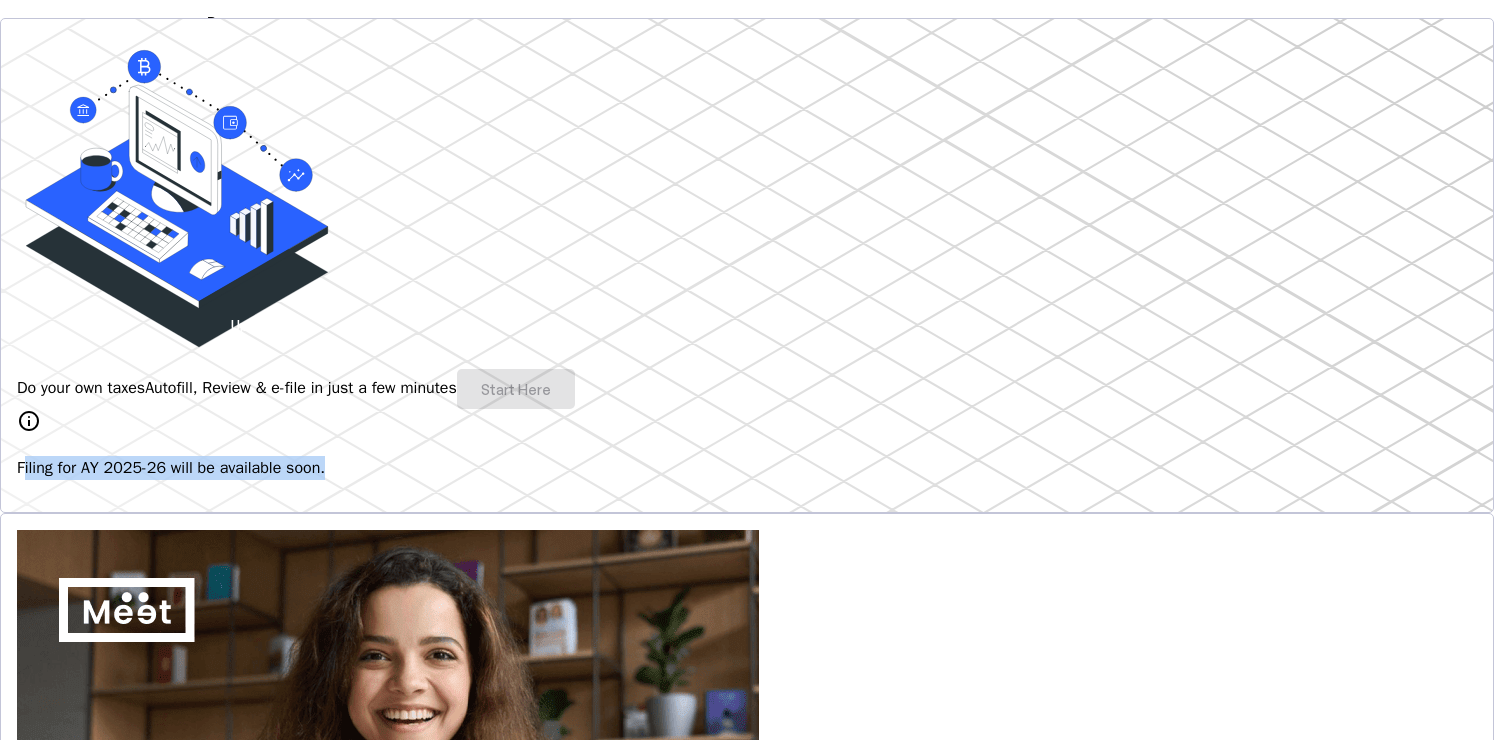 drag, startPoint x: 503, startPoint y: 482, endPoint x: 255, endPoint y: 477, distance: 248.0504 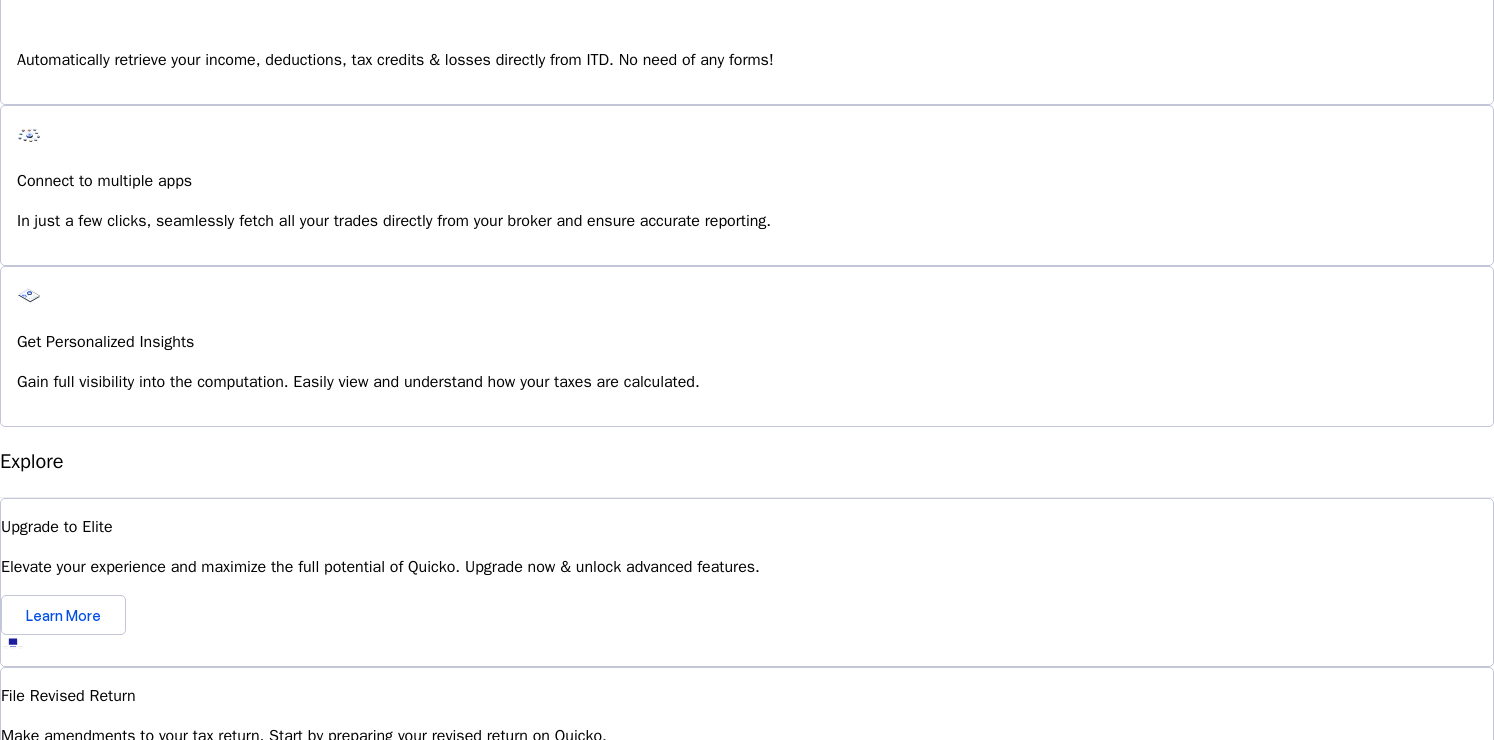 scroll, scrollTop: 1513, scrollLeft: 0, axis: vertical 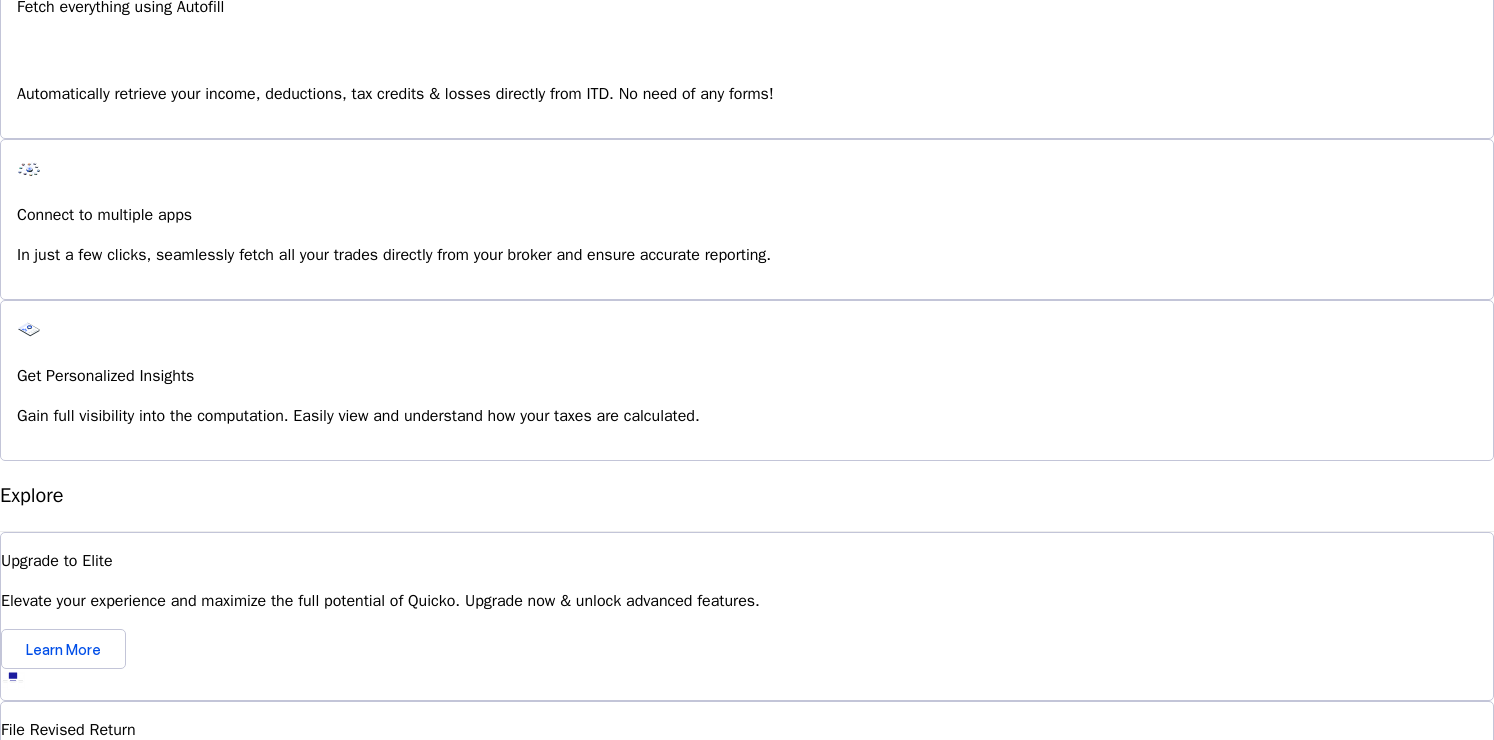 click on "Explore" at bounding box center (51, 980) 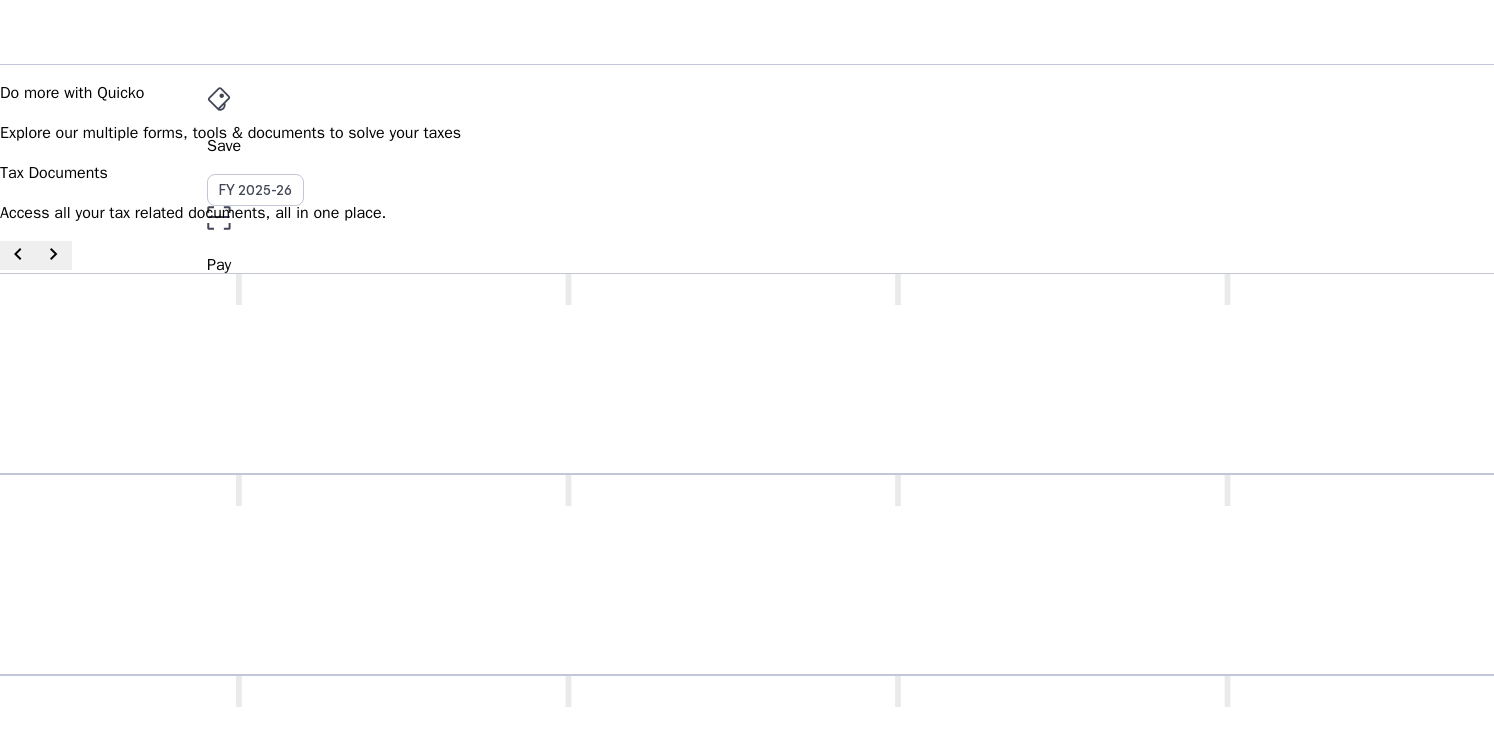 click on "GHP" at bounding box center [223, 531] 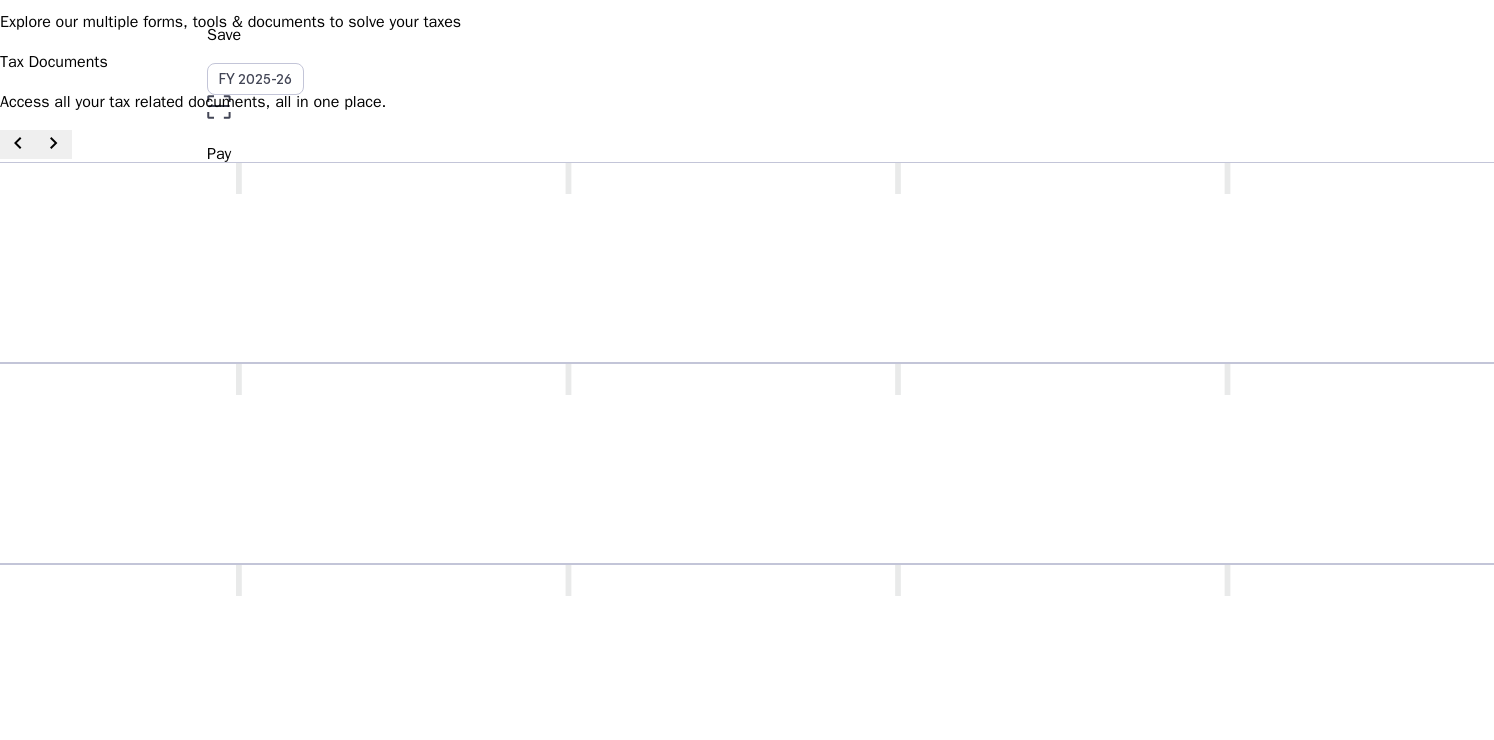 click on "Income Tax Return (ITR)" at bounding box center [900, 865] 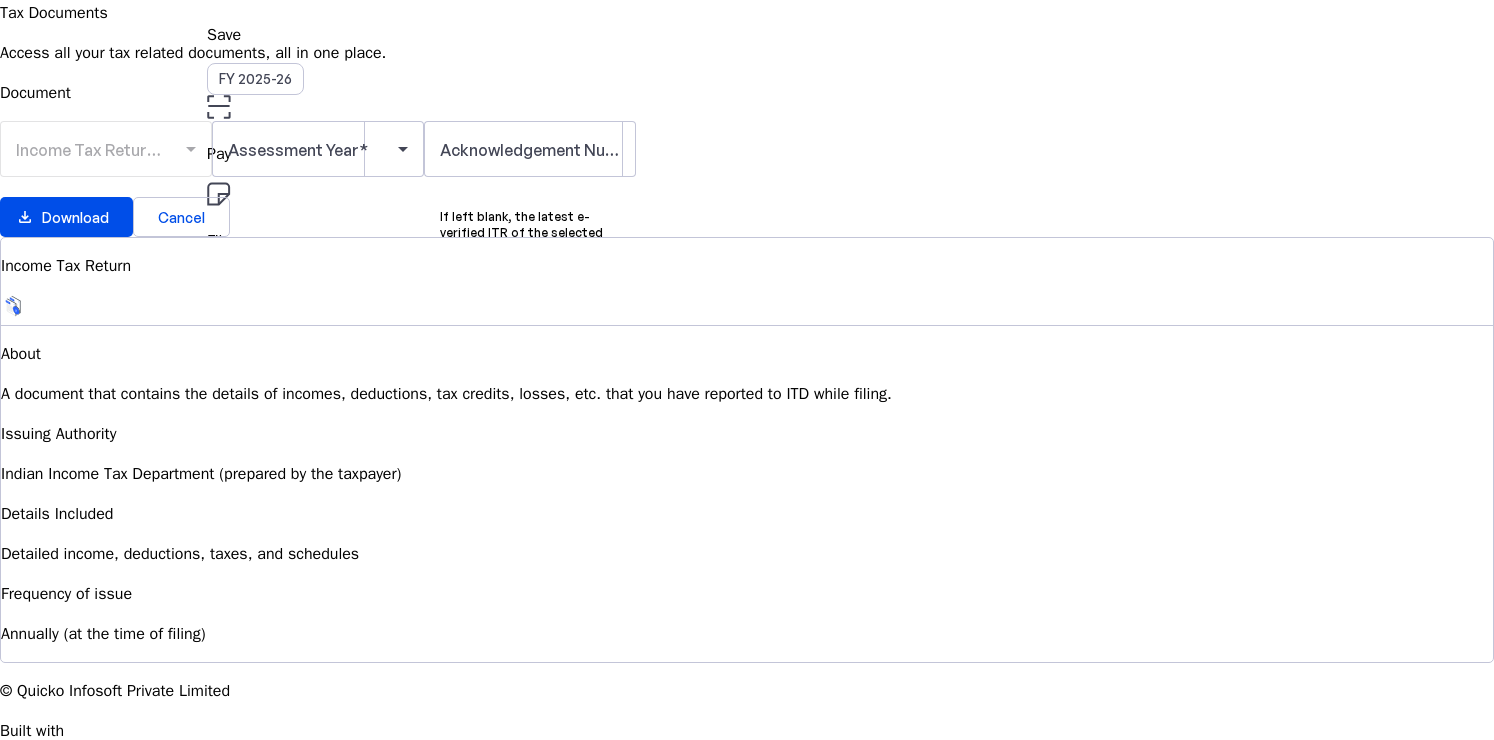scroll, scrollTop: 0, scrollLeft: 0, axis: both 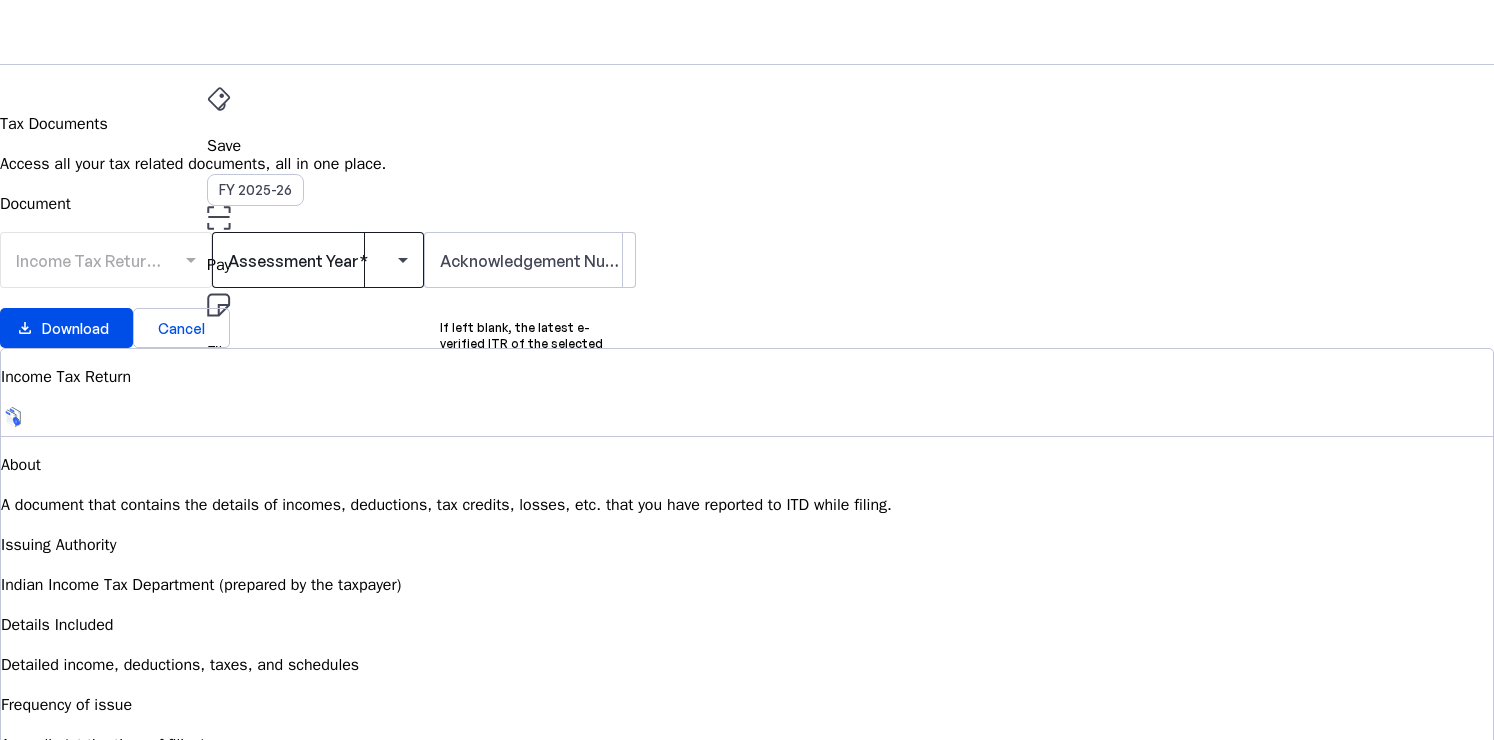 click at bounding box center (313, 260) 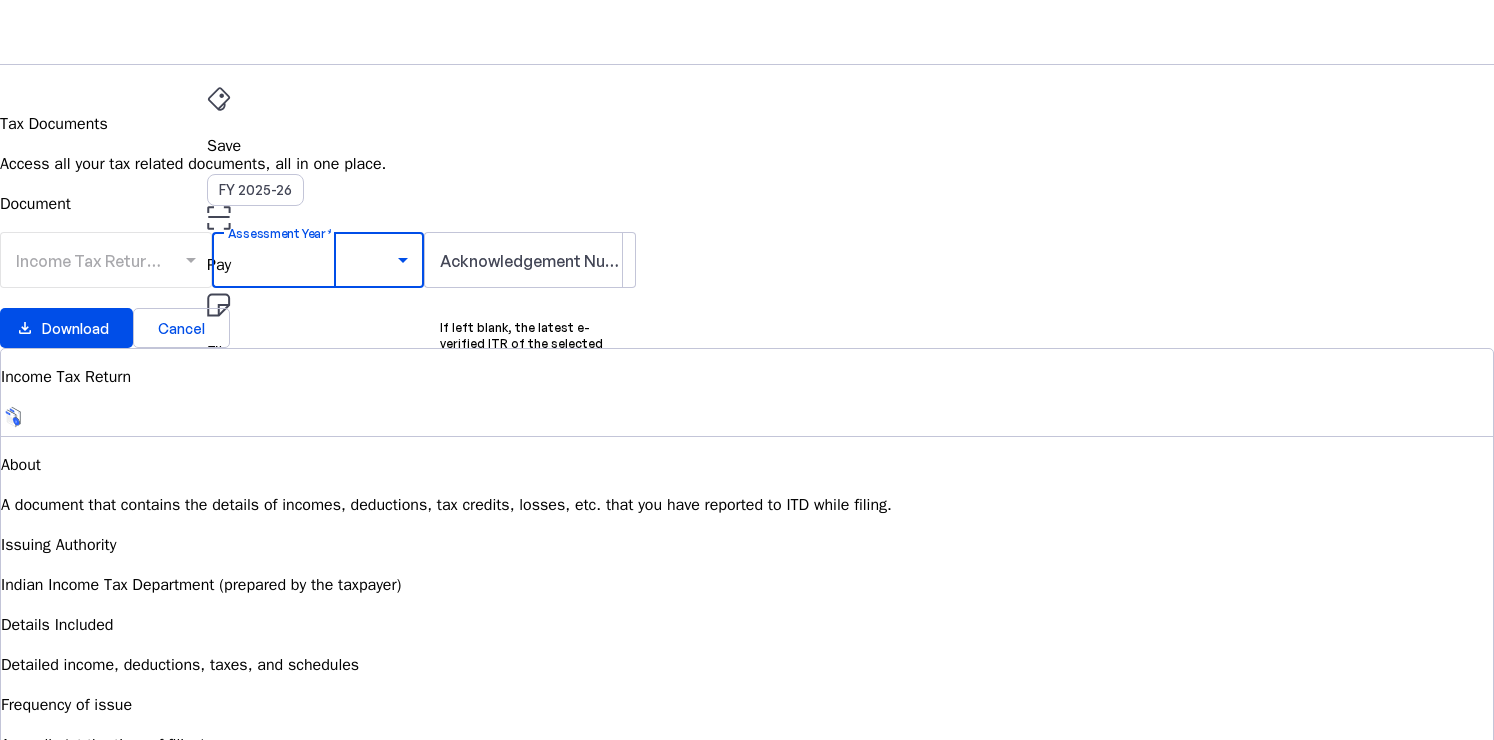 click on "AY 2025-26" at bounding box center [309, 989] 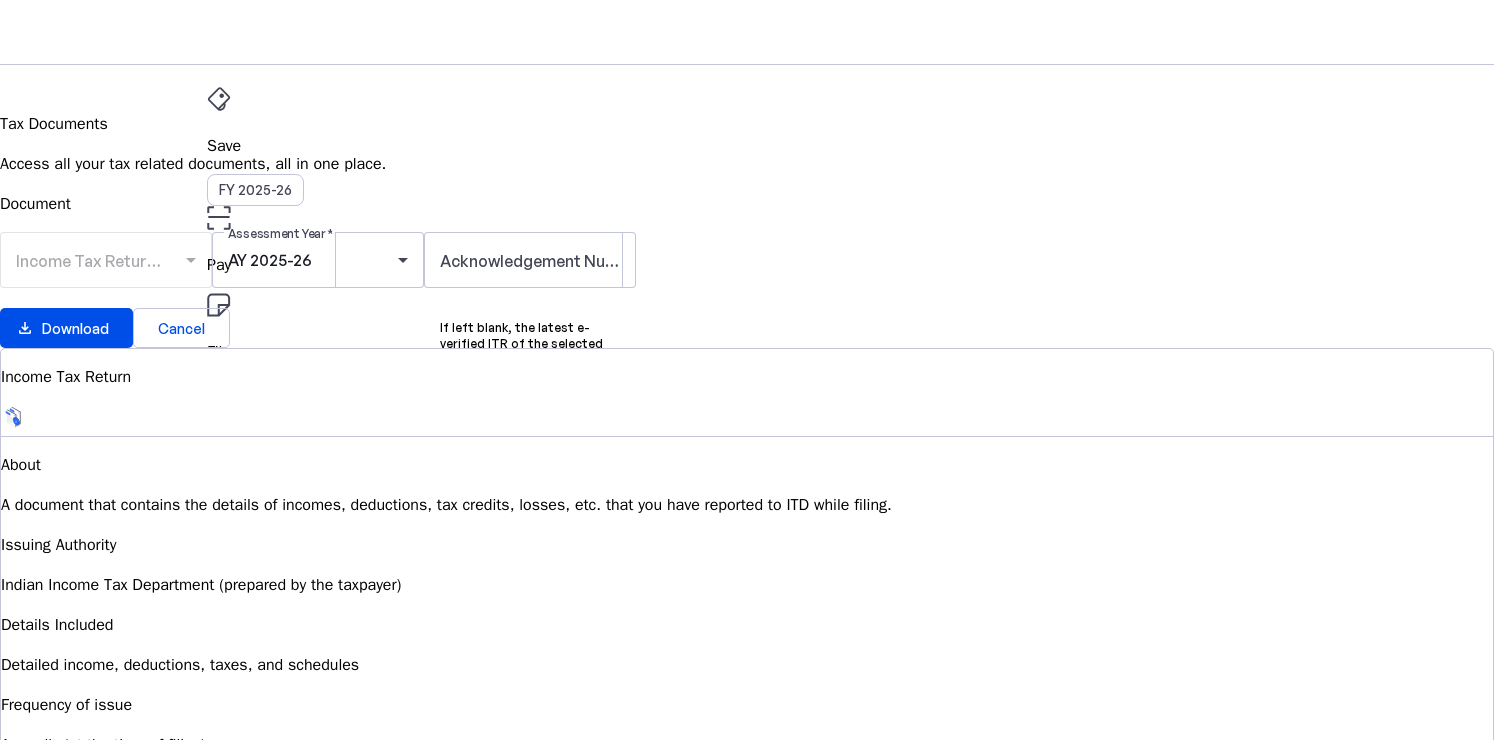 click on "Tax Documents" at bounding box center (747, 440) 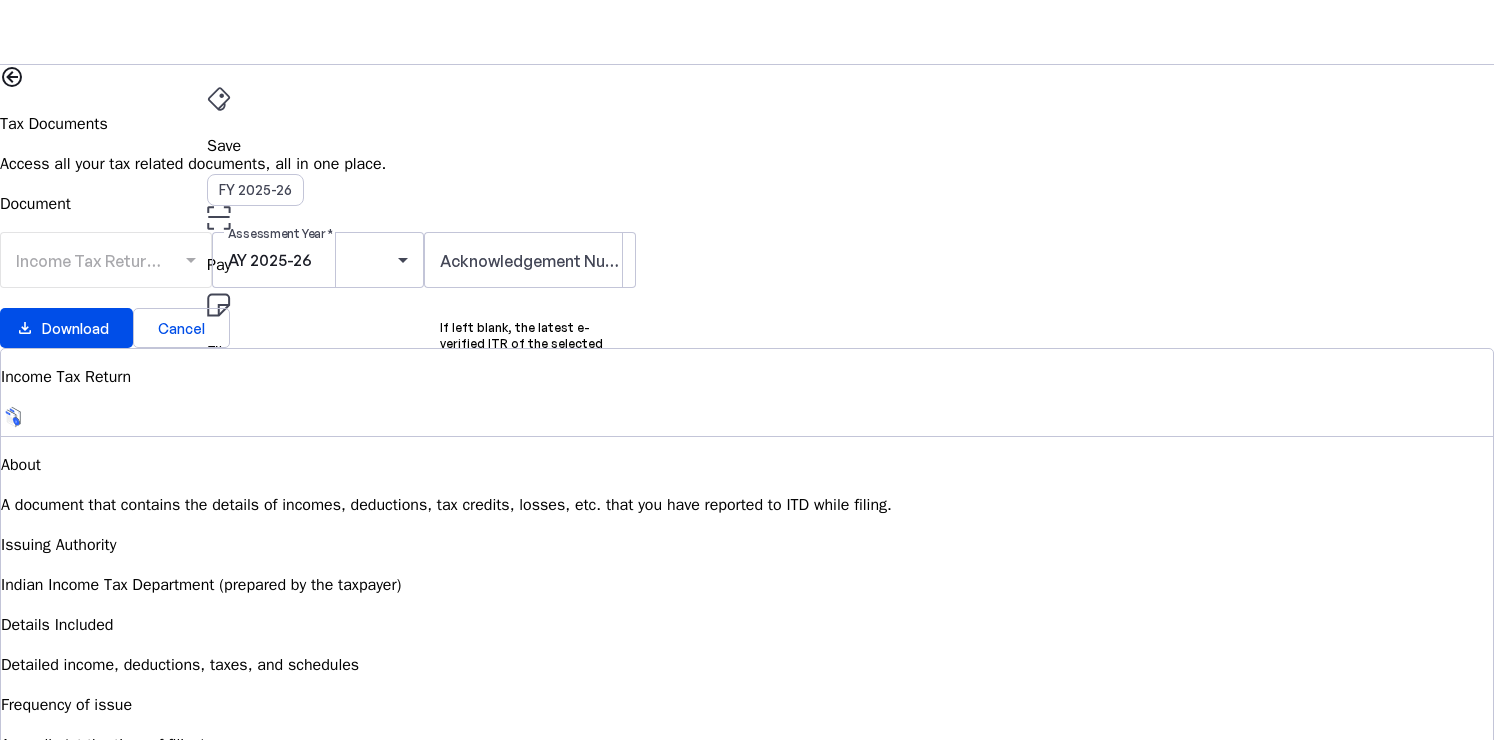 click on "Save FY 2025-26  Pay   File AY 2025-26  Tax Documents  arrow_drop_down" at bounding box center (747, 293) 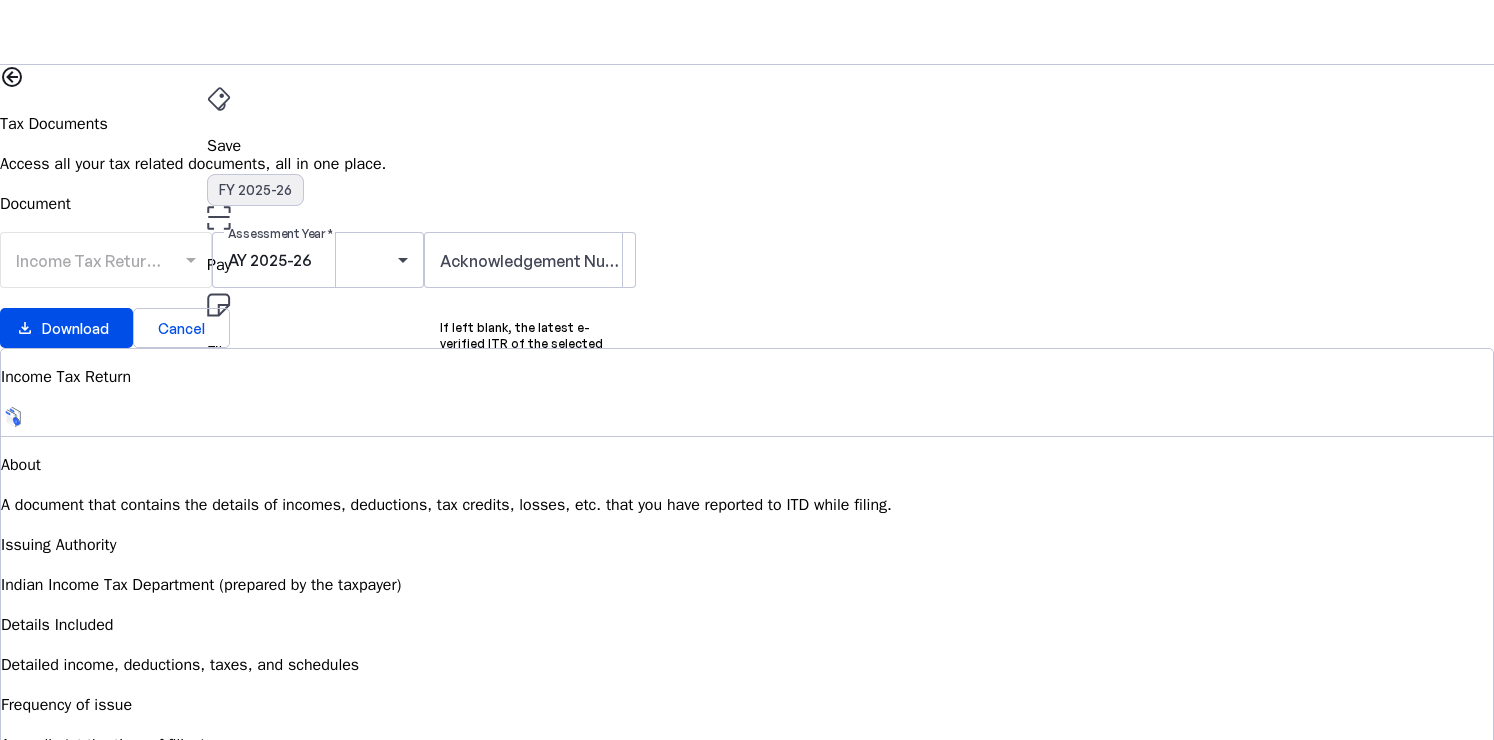 click on "FY 2025-26" at bounding box center (255, 190) 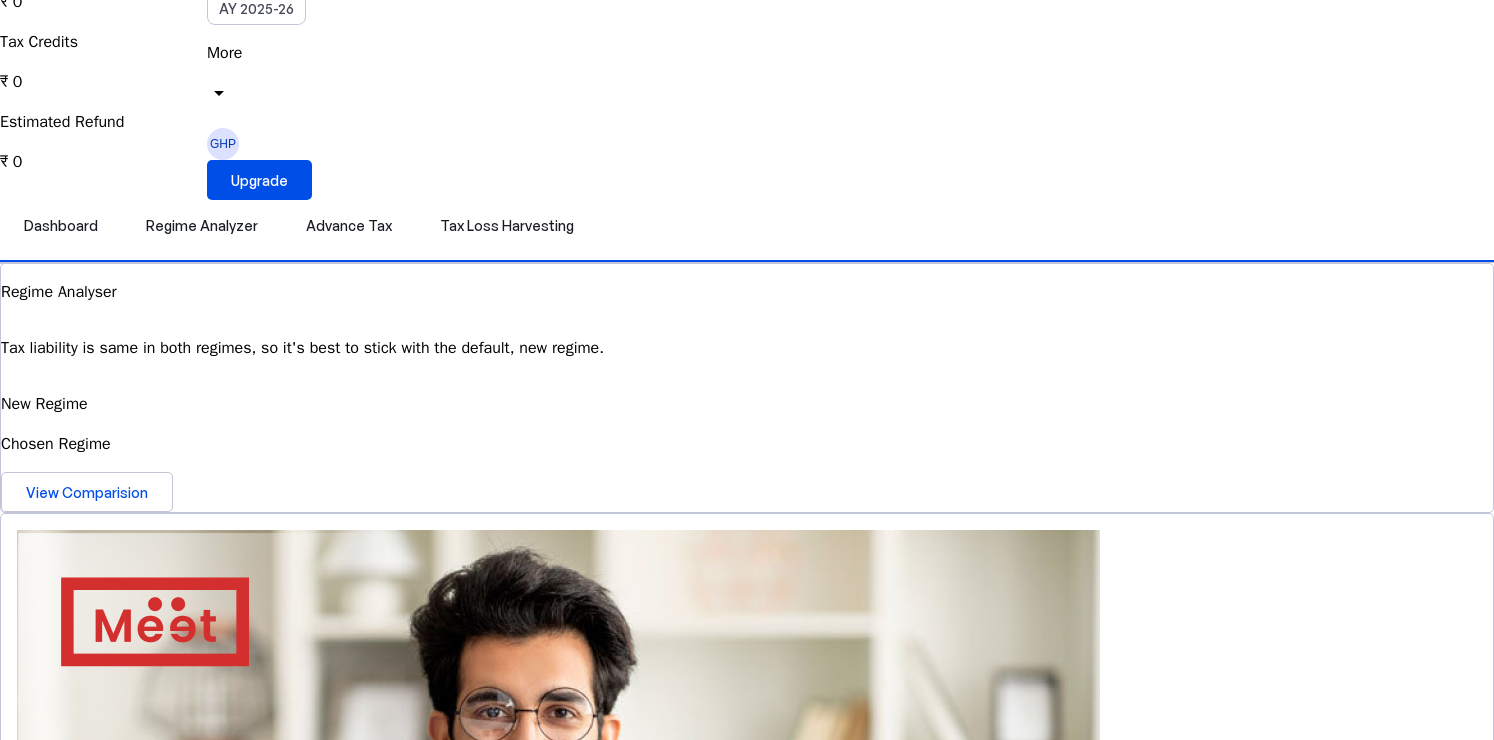 scroll, scrollTop: 0, scrollLeft: 0, axis: both 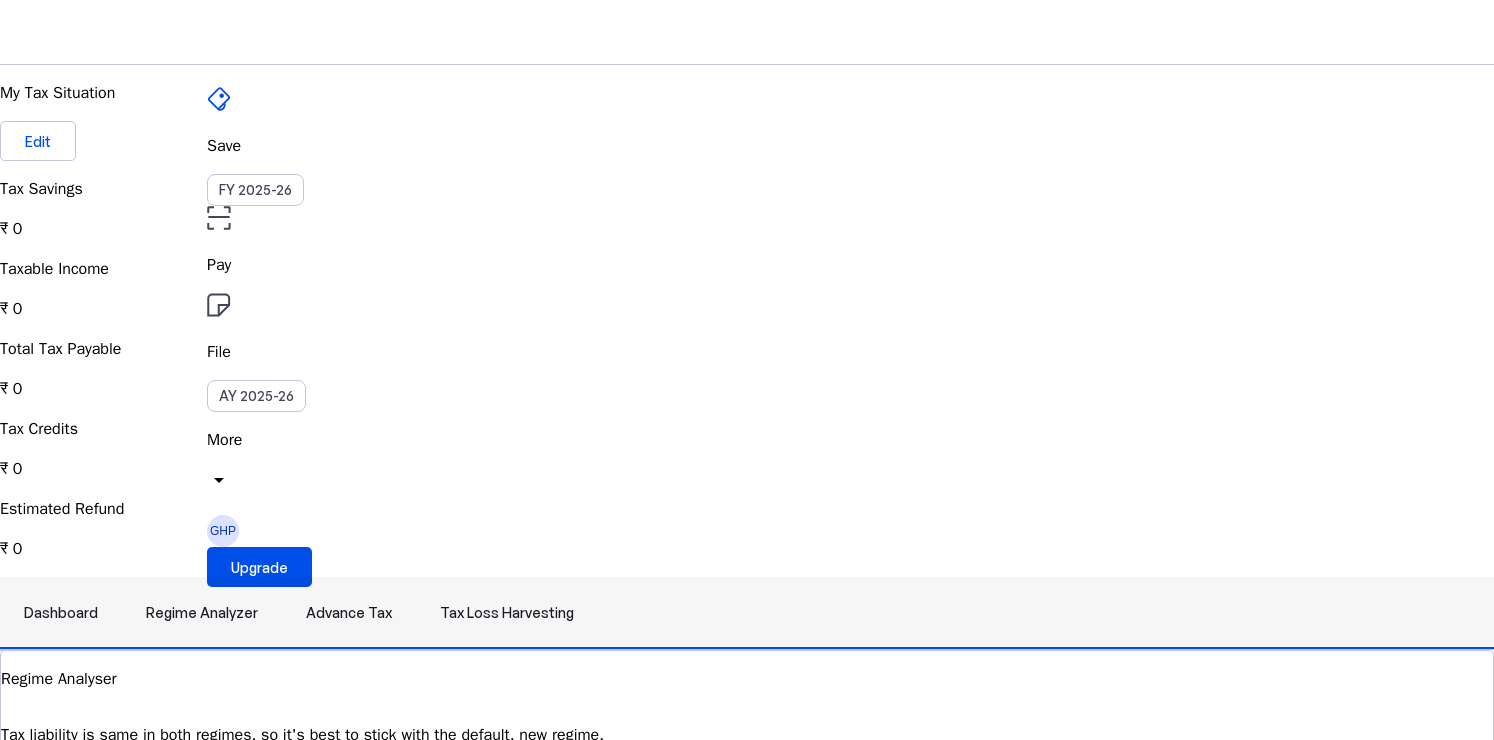 click on "Regime Analyzer" at bounding box center (202, 613) 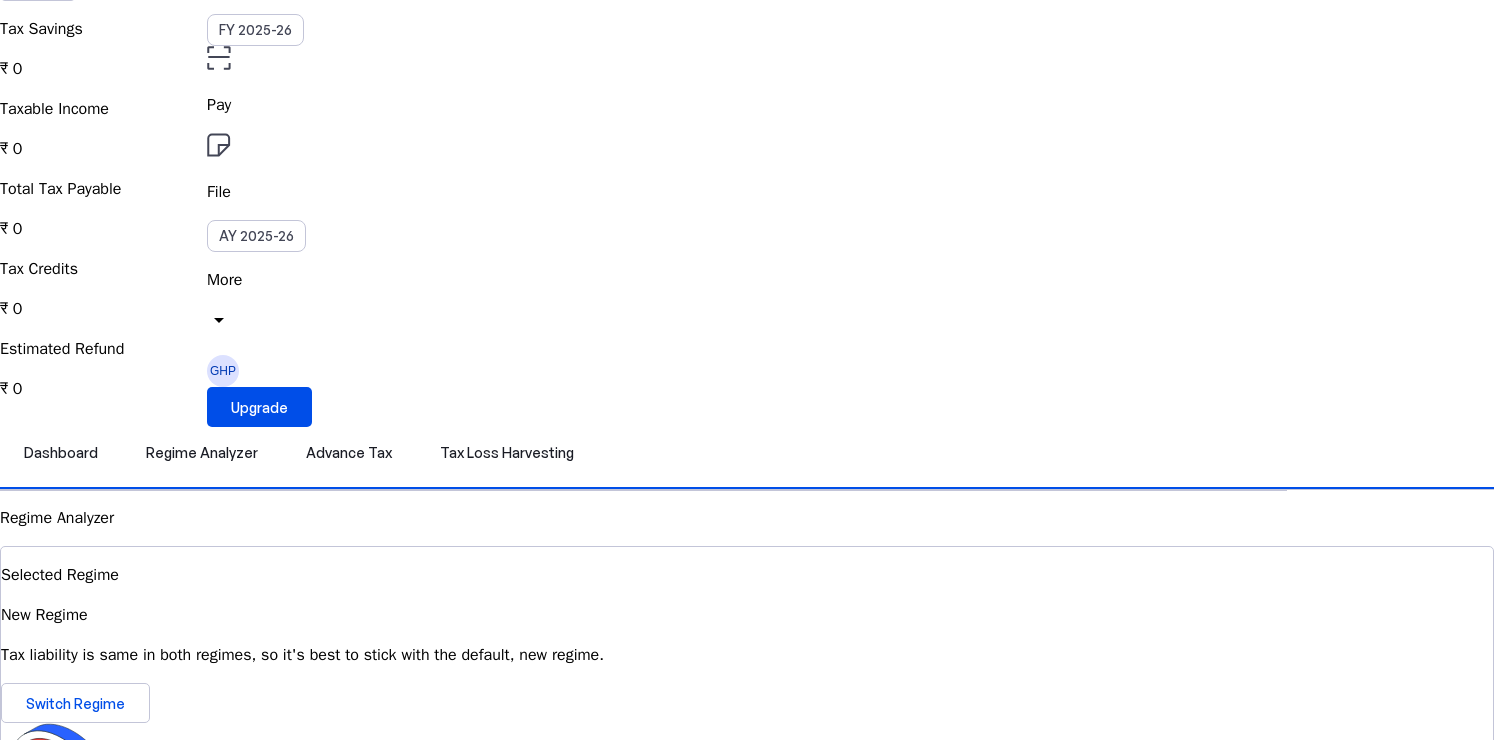 scroll, scrollTop: 0, scrollLeft: 0, axis: both 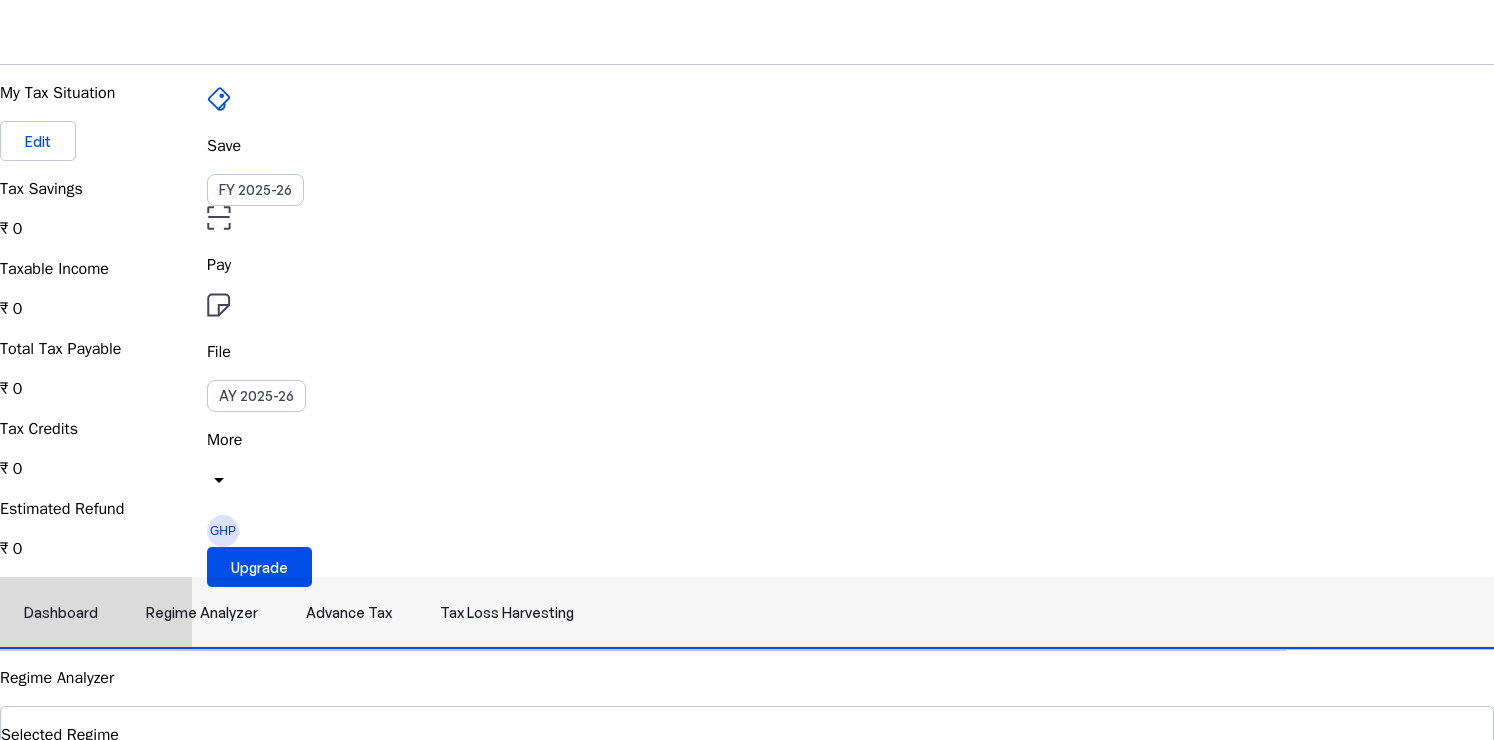 click on "Advance Tax" at bounding box center (349, 613) 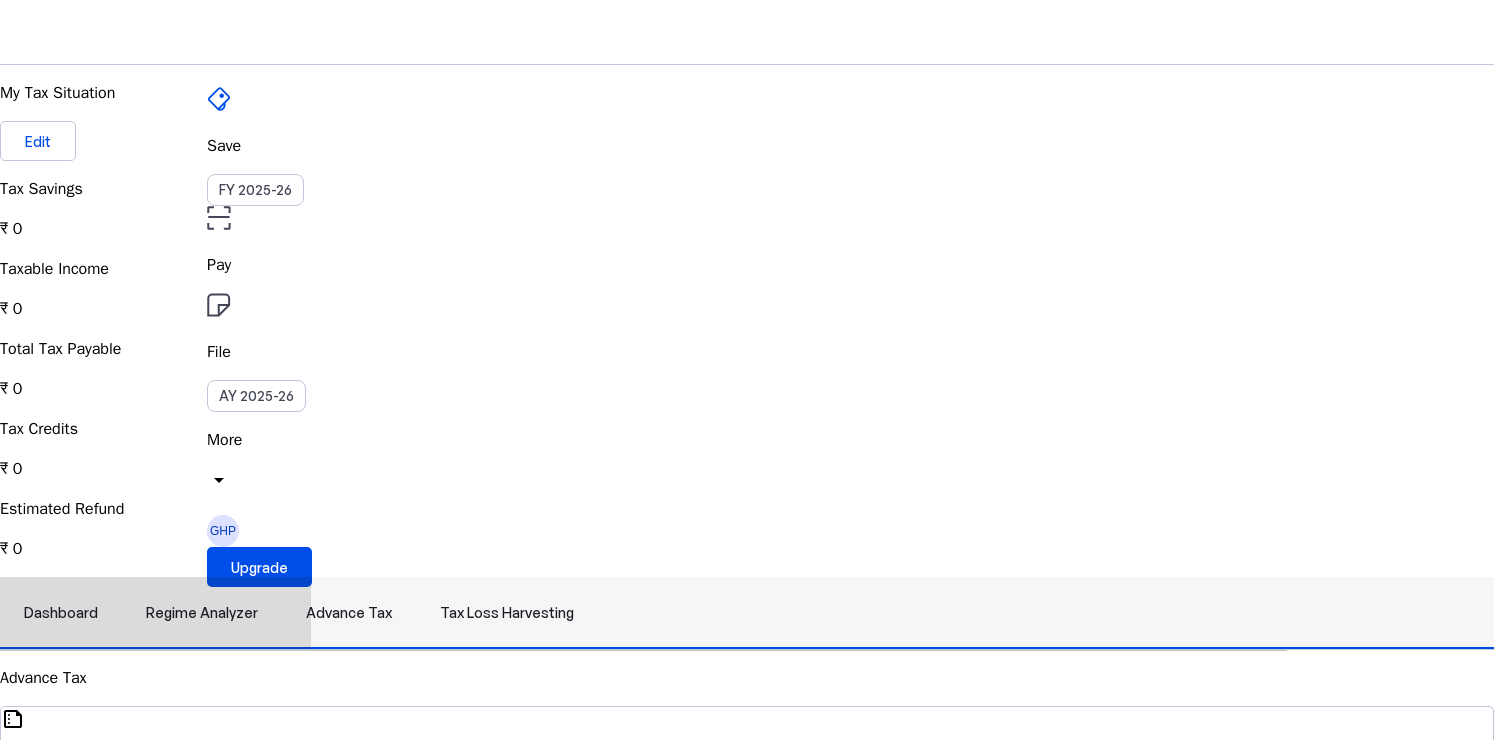click on "Tax Loss Harvesting" at bounding box center [507, 613] 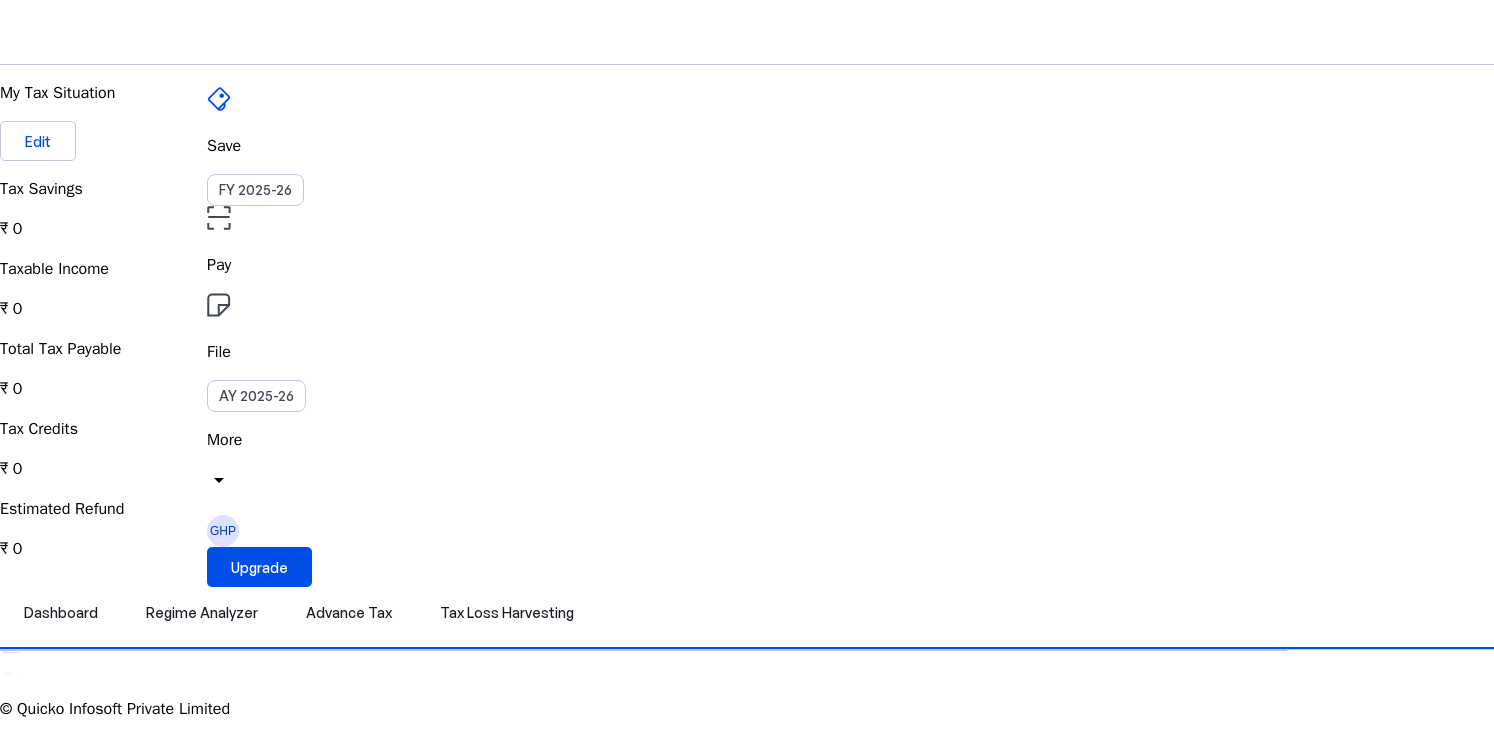 click on "More" at bounding box center [747, 440] 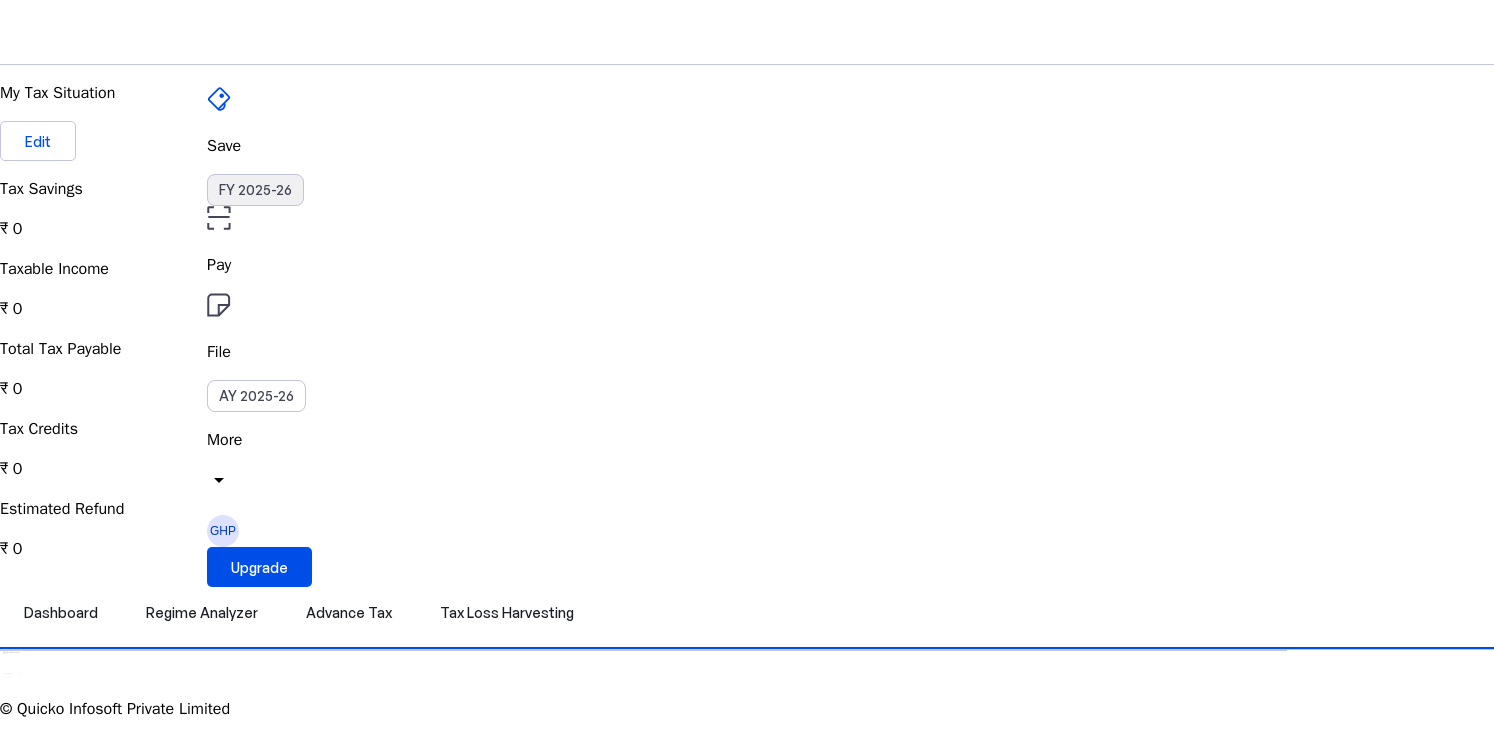 click on "FY 2025-26" at bounding box center (255, 190) 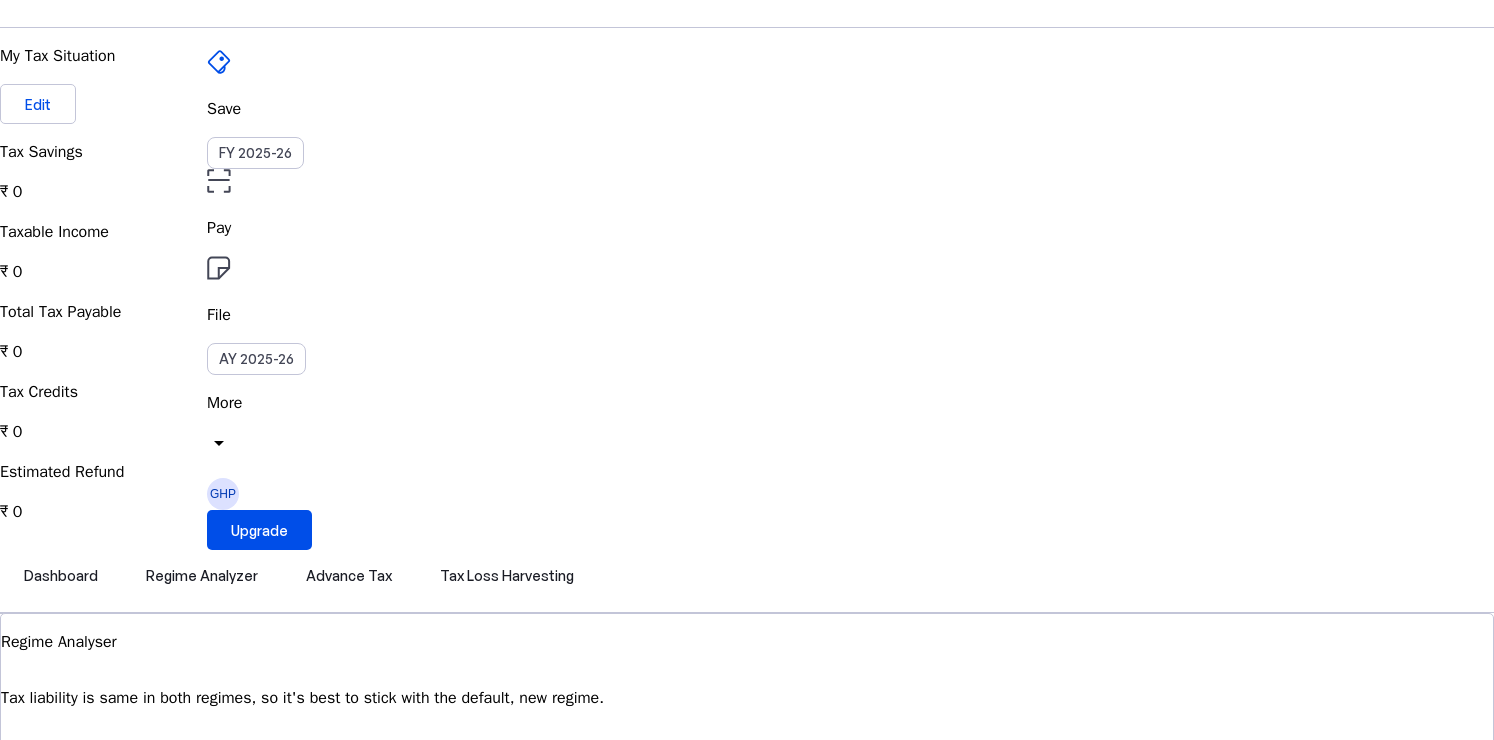 scroll, scrollTop: 0, scrollLeft: 0, axis: both 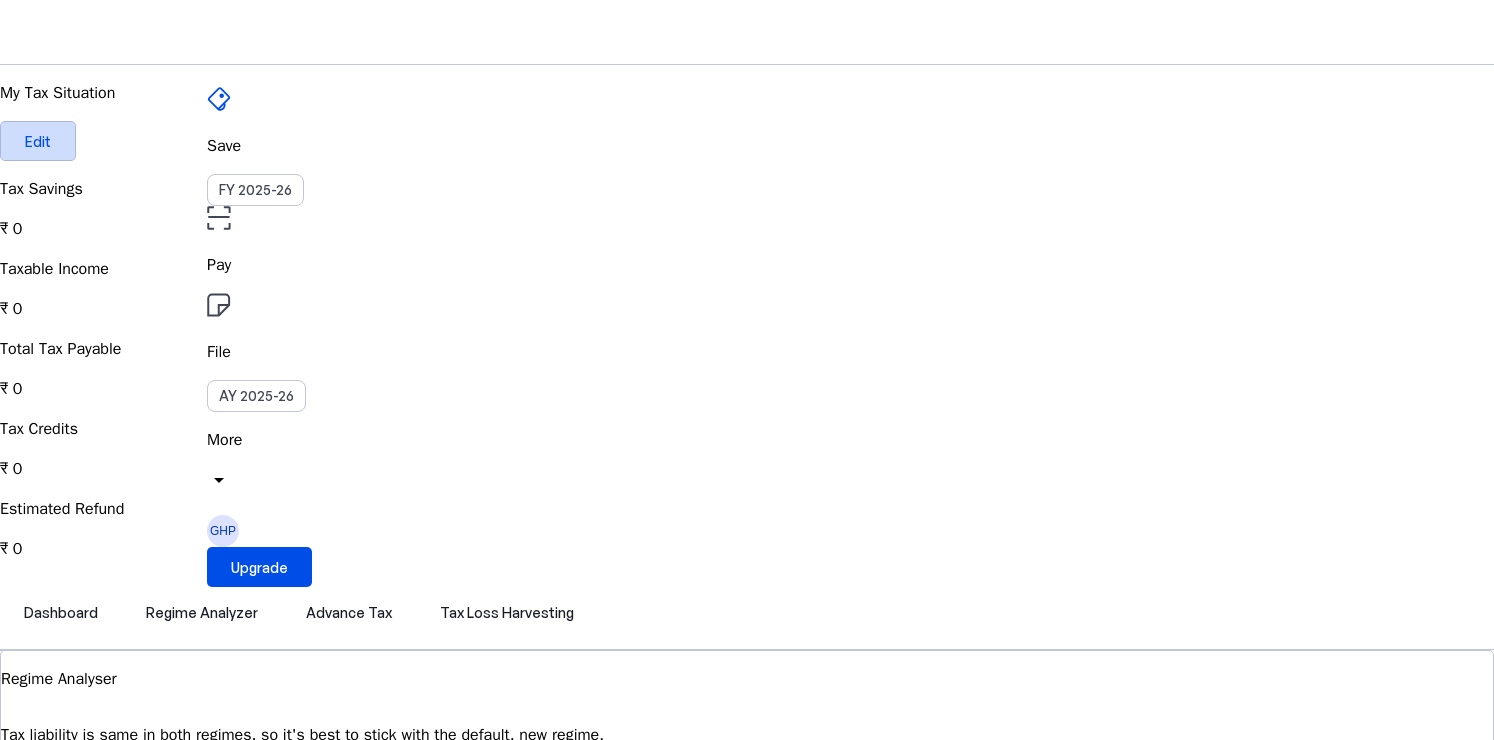 click on "Edit" at bounding box center [38, 141] 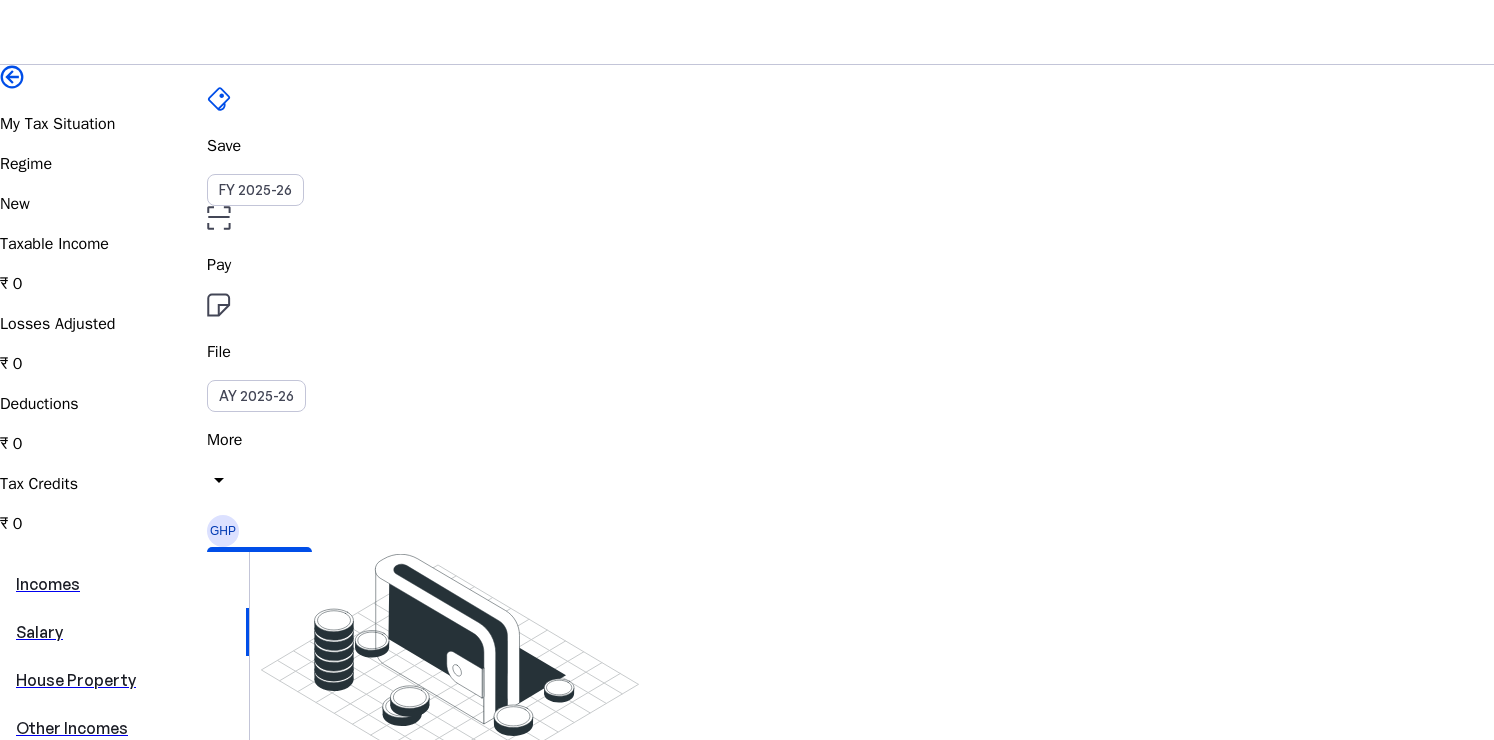scroll, scrollTop: 17, scrollLeft: 0, axis: vertical 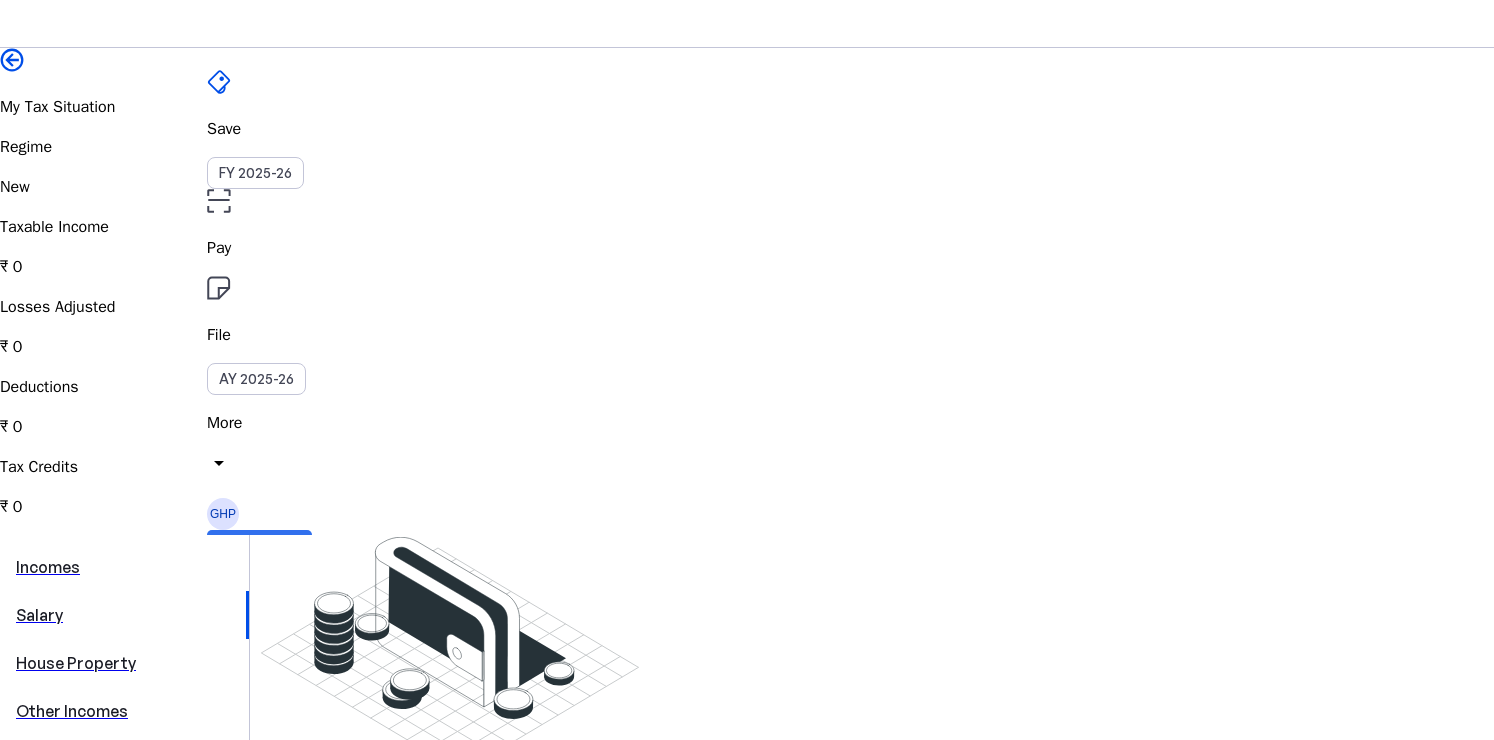 click on "Upgrade" at bounding box center [259, 550] 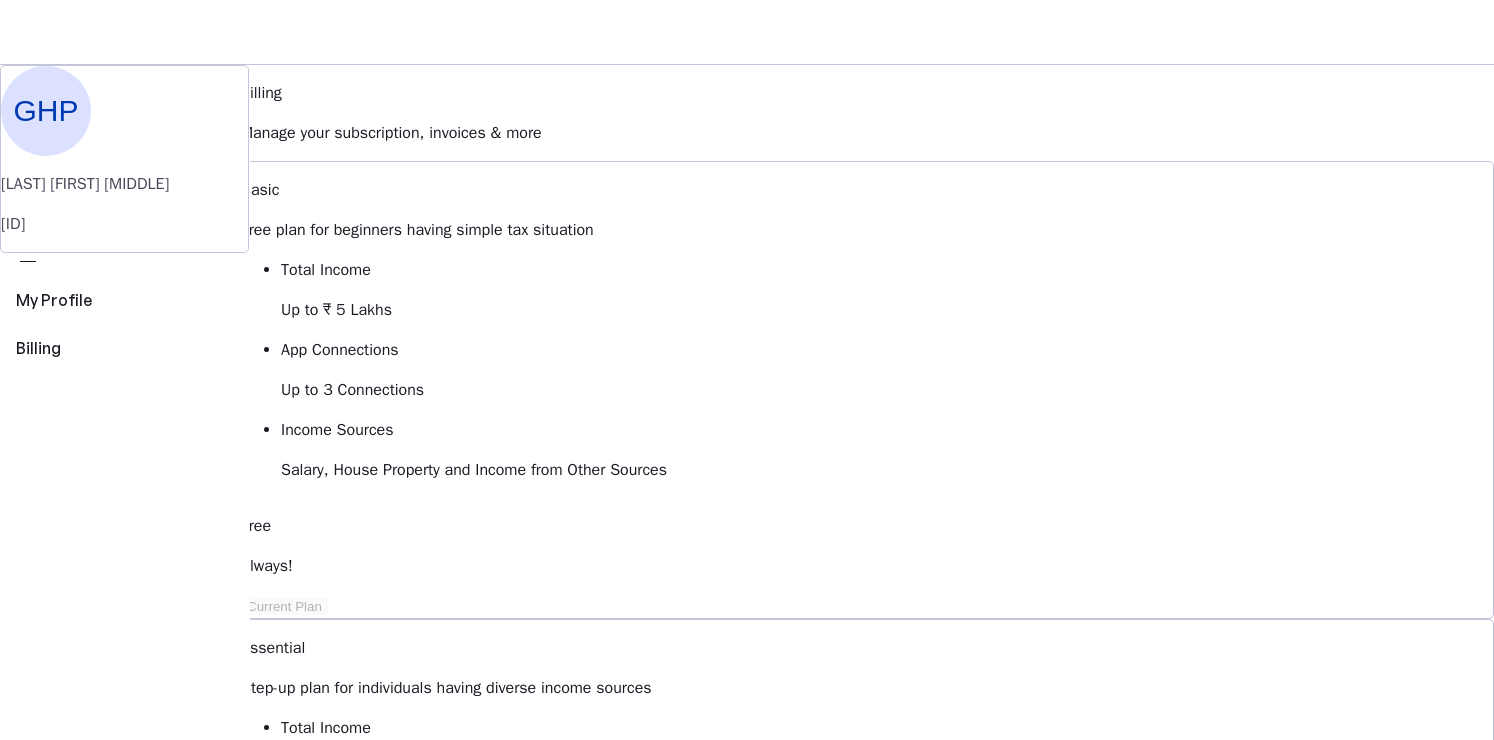 click on "Essential Step-up plan for individuals having diverse income sources  Total Income Up to ₹10 Lakhs App Connections Up to 5 Connections Income Sources Basic plus Capital Gains and Business & Profession Starts at ₹ 149 per month, billed annually Upgrade to Essential" at bounding box center [867, 876] 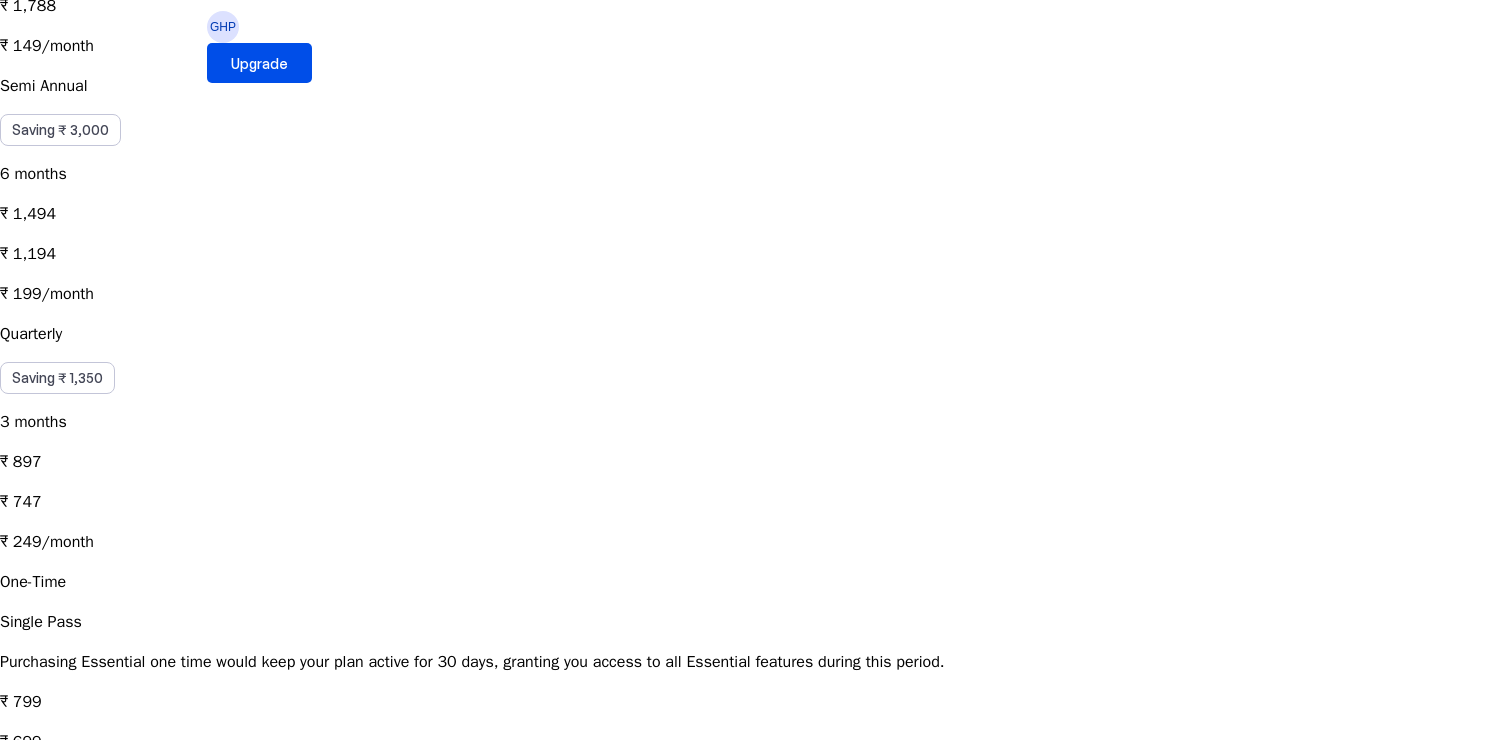 scroll, scrollTop: 585, scrollLeft: 0, axis: vertical 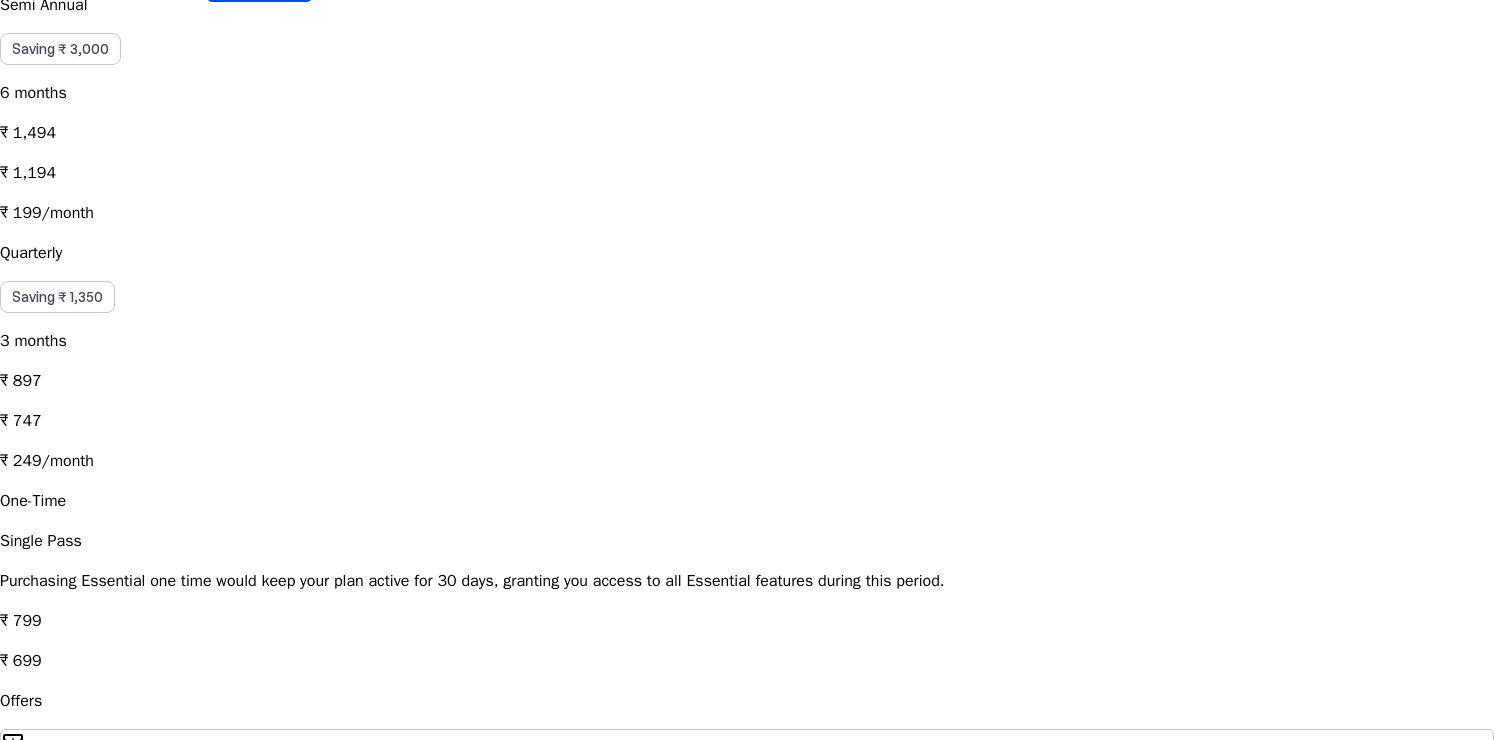 click on "Single Pass Purchasing Essential one time would keep your plan active for 30 days, granting you access to all Essential features during this period." at bounding box center (747, 561) 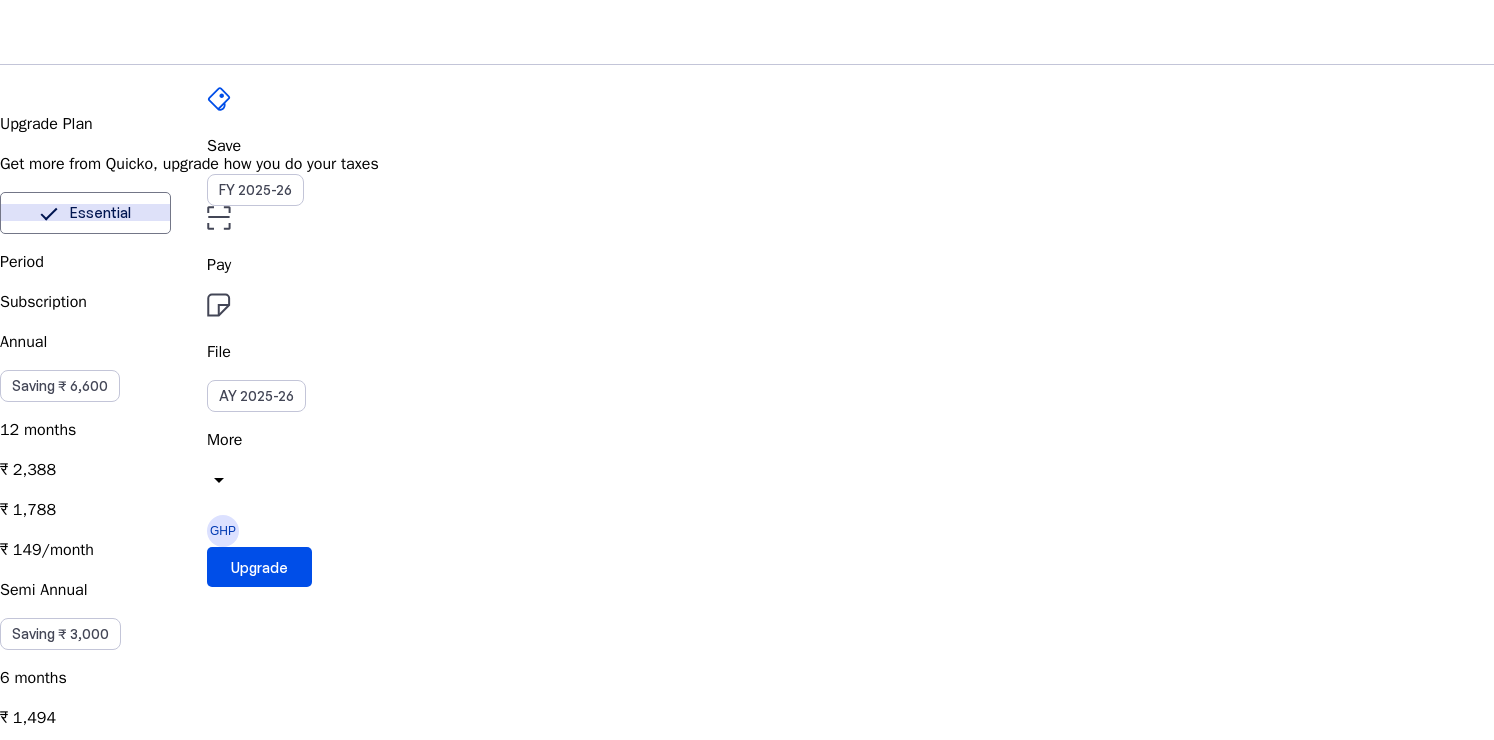 click at bounding box center (232, 2523) 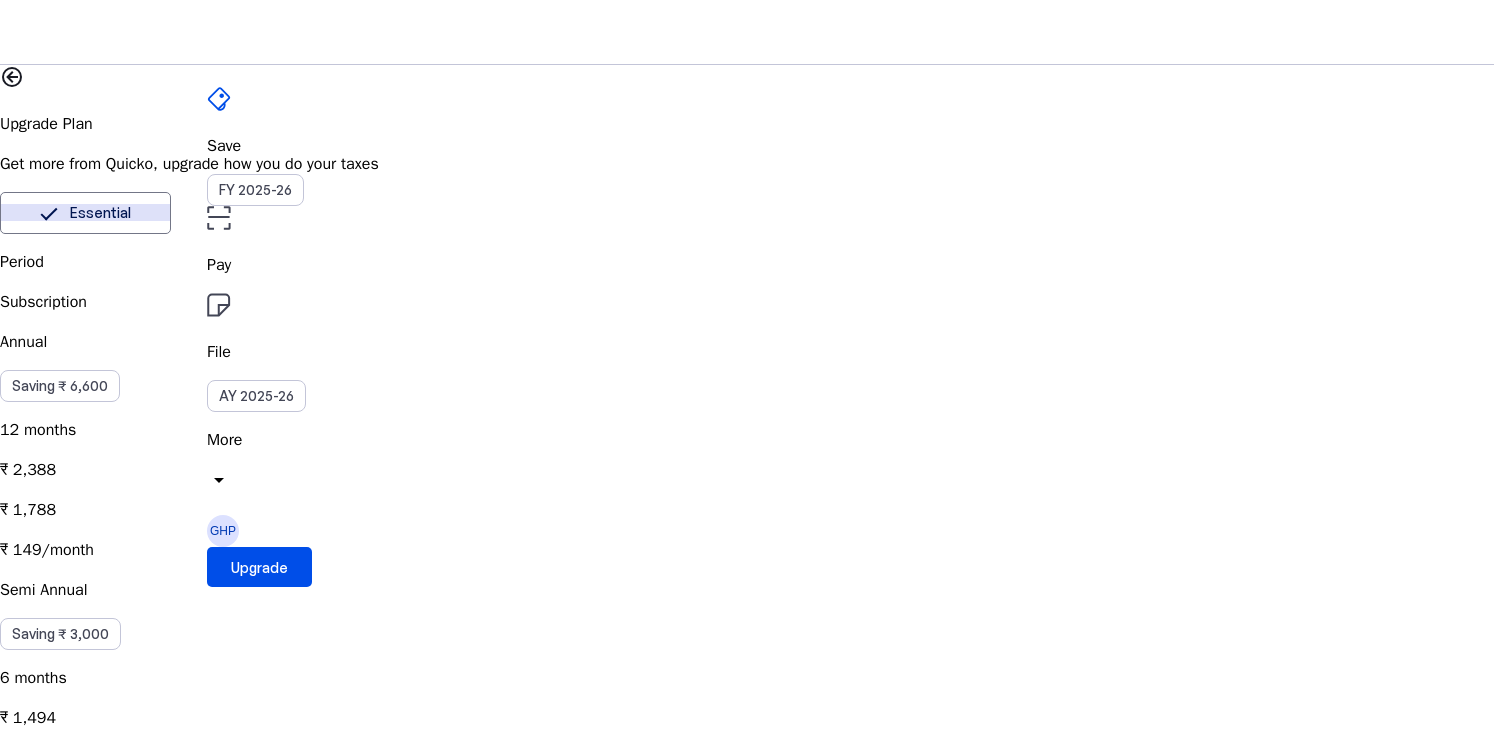 click on "Coupon Code" at bounding box center [106, 2523] 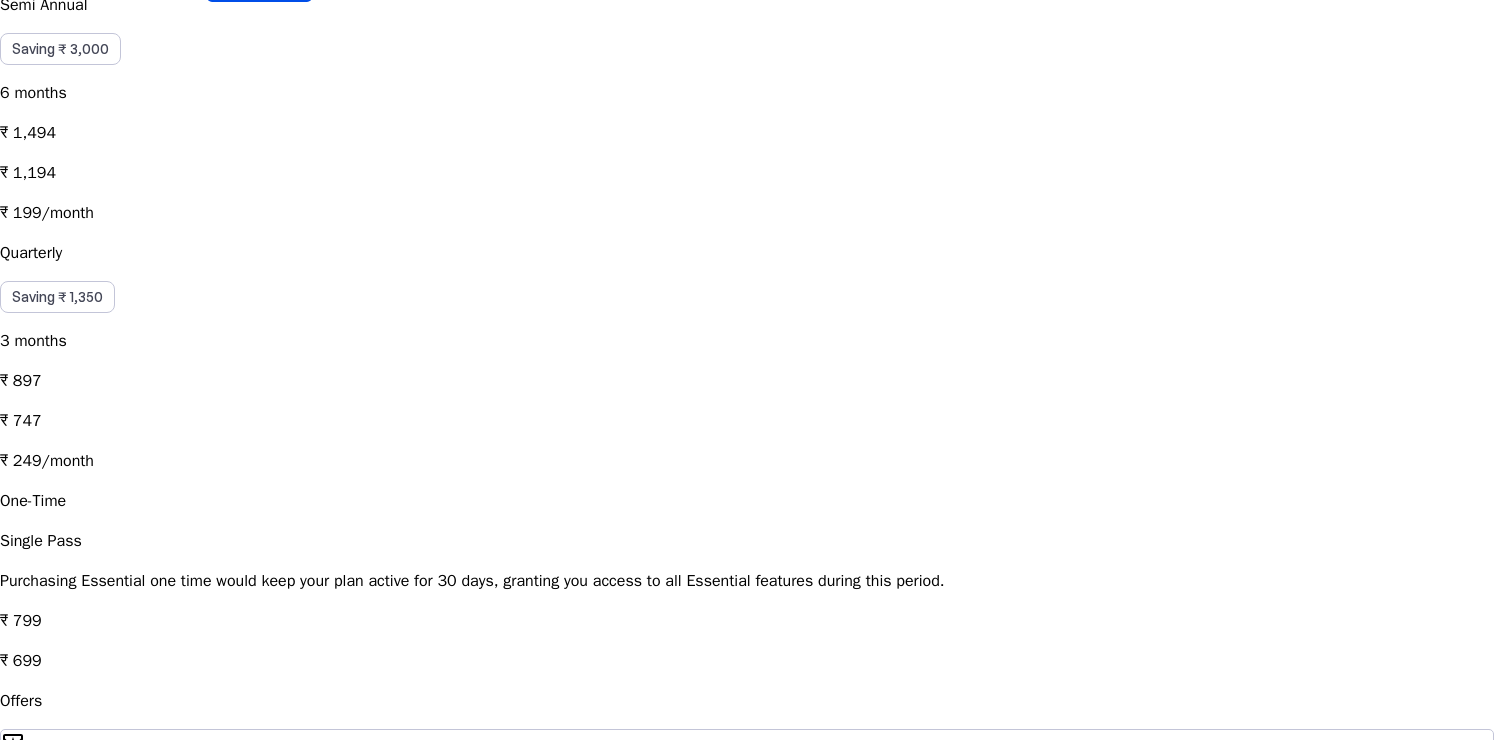 click on "You will receive your invoice & communications regarding this purchase on your email." at bounding box center [747, 917] 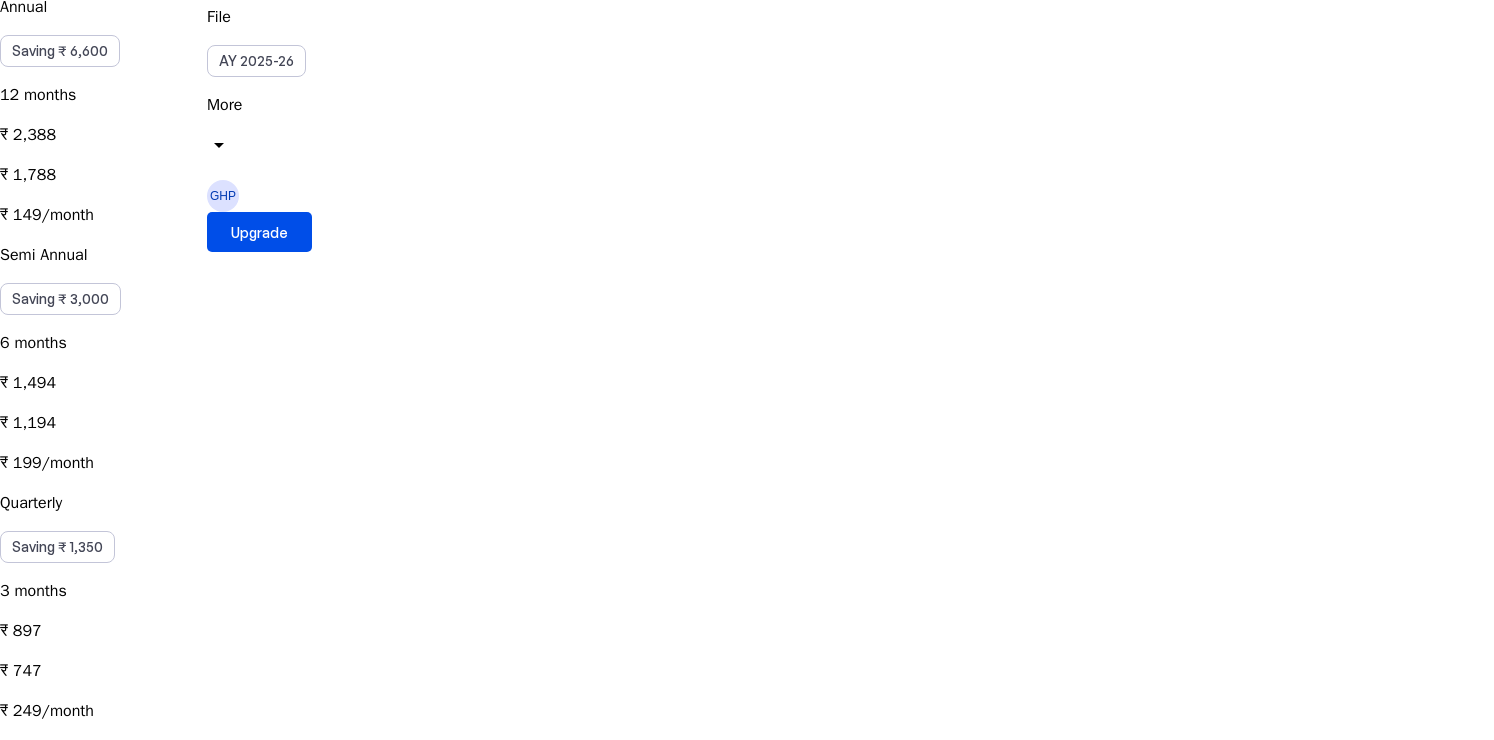 scroll, scrollTop: 0, scrollLeft: 0, axis: both 